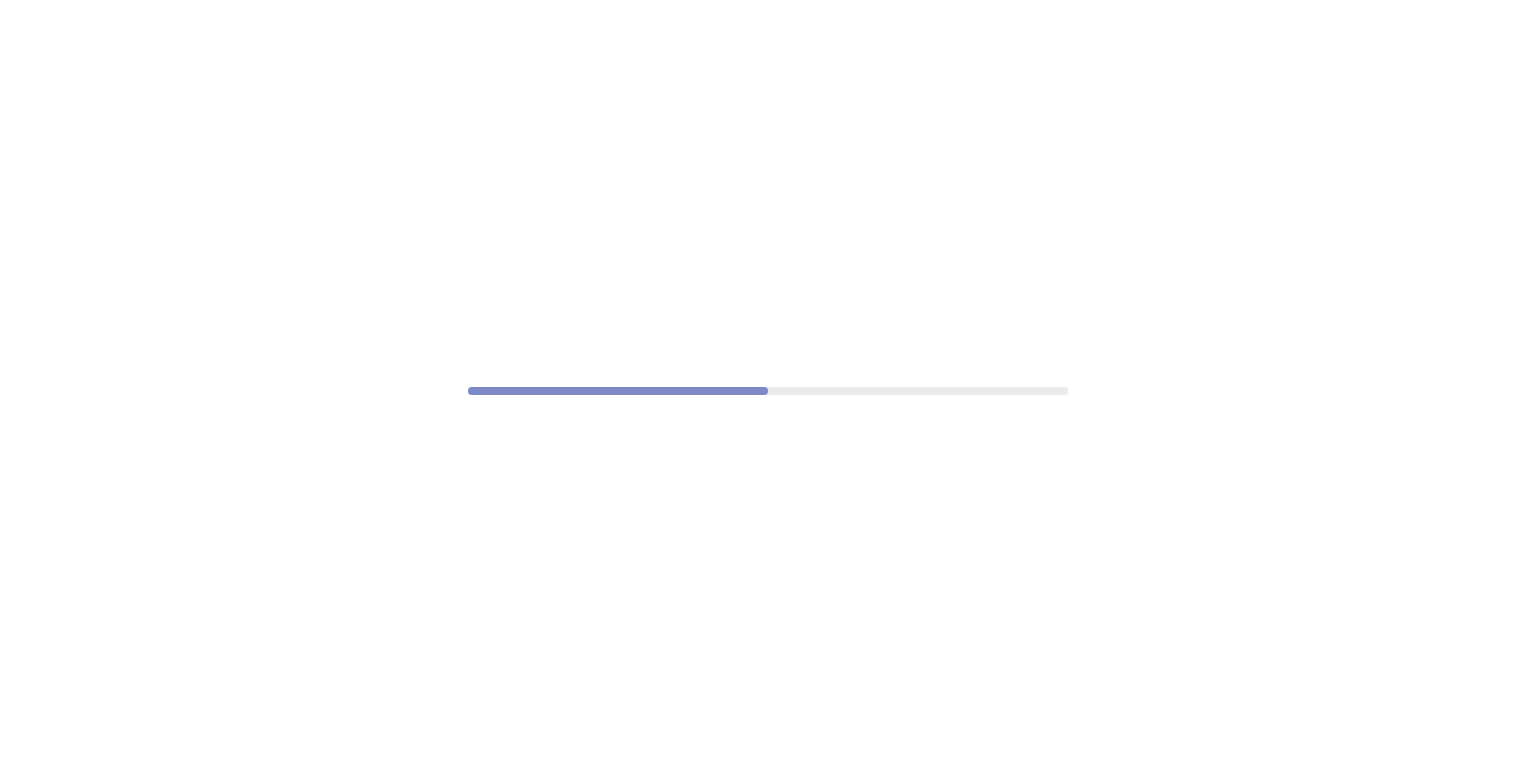 scroll, scrollTop: 0, scrollLeft: 0, axis: both 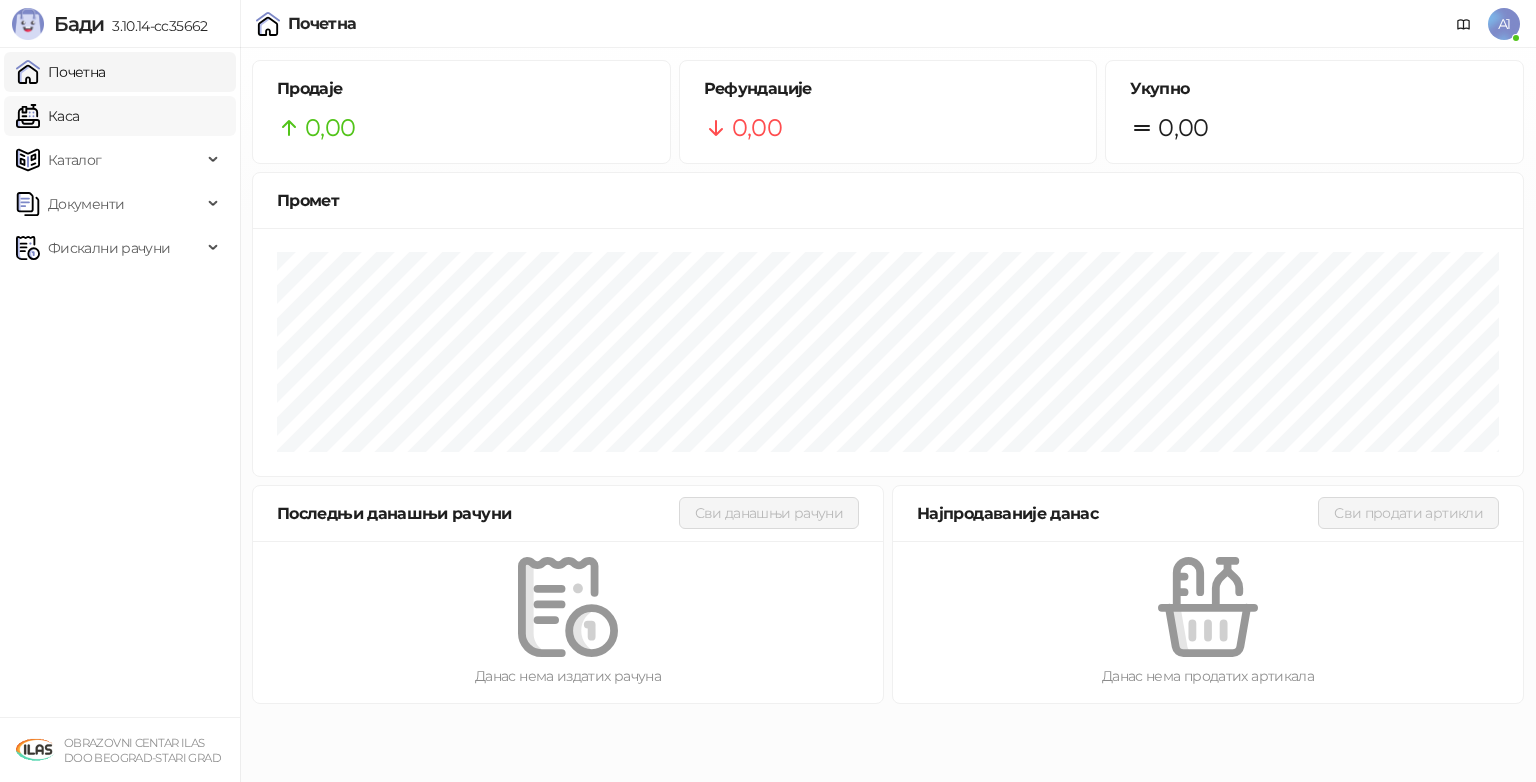 click on "Каса" at bounding box center (47, 116) 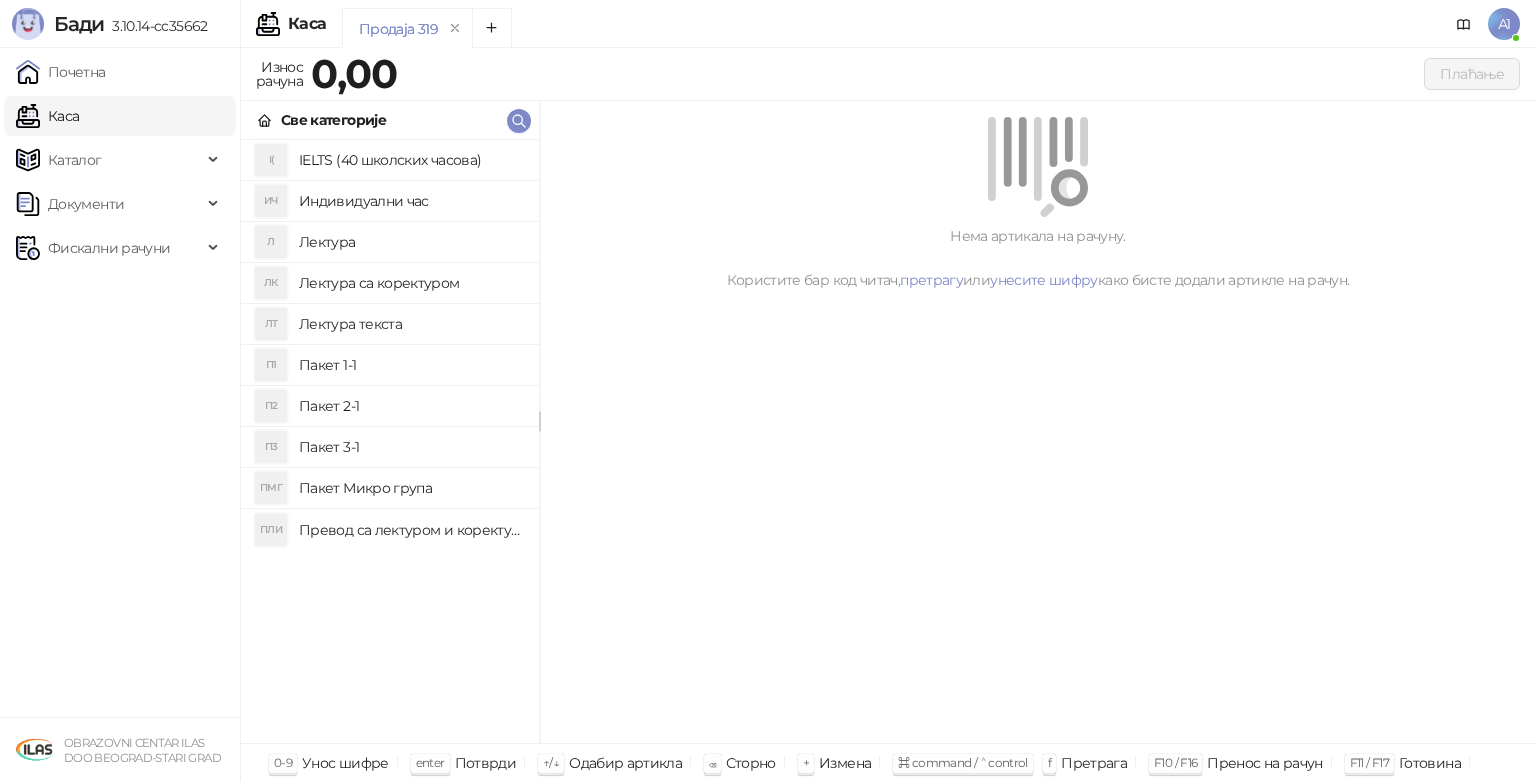 click on "Каса" at bounding box center [47, 116] 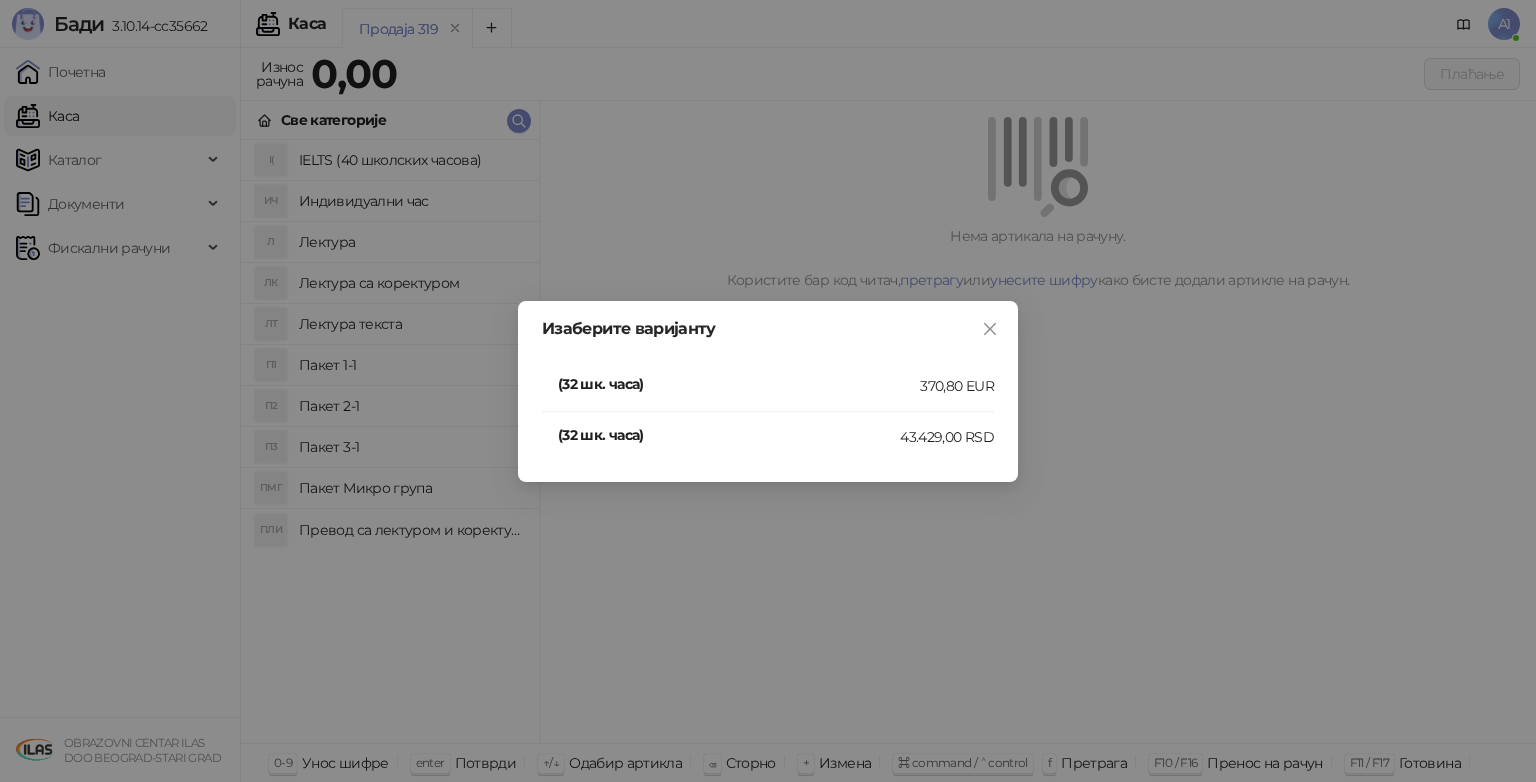click on "(32 шк. часа)" at bounding box center [729, 435] 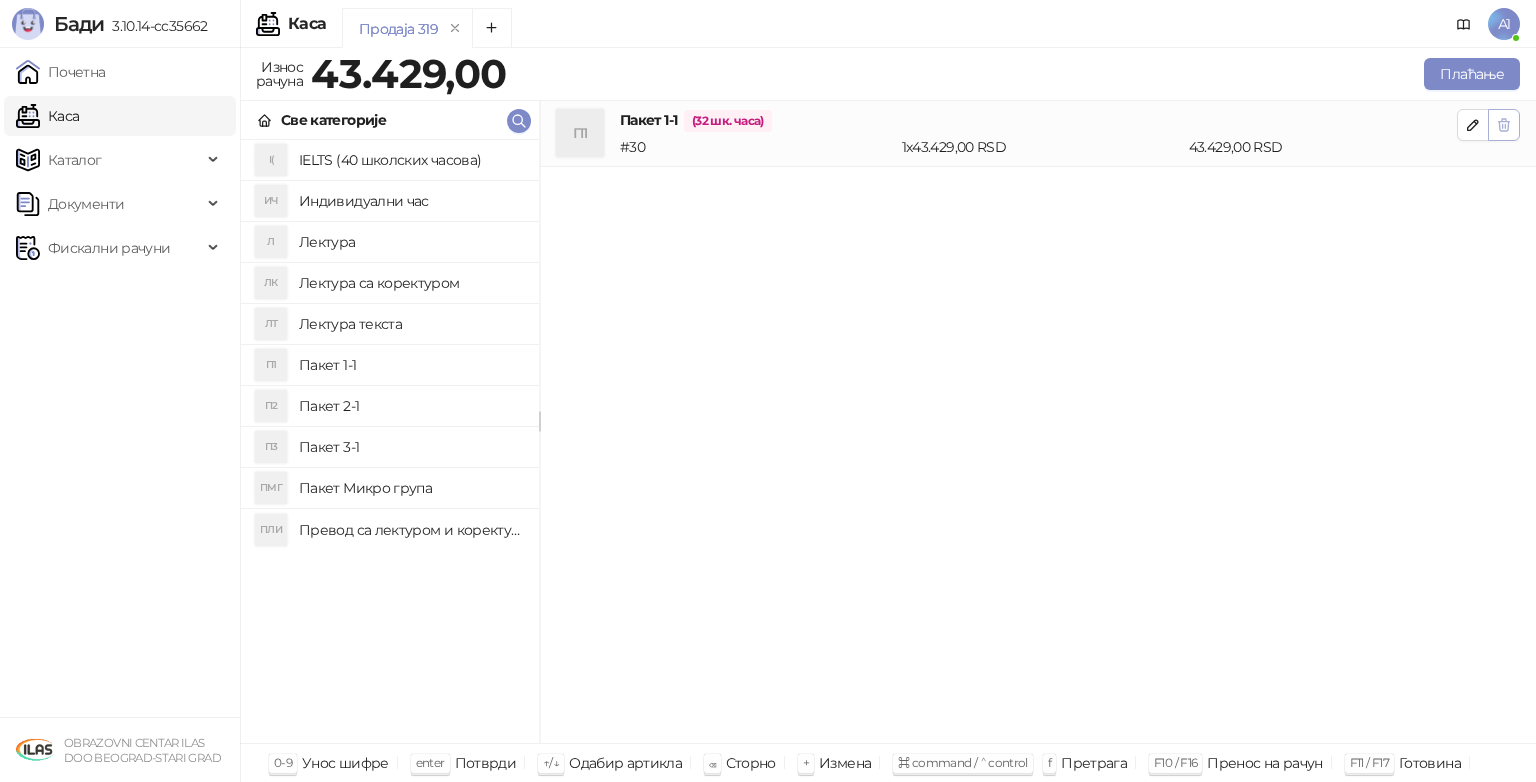 click 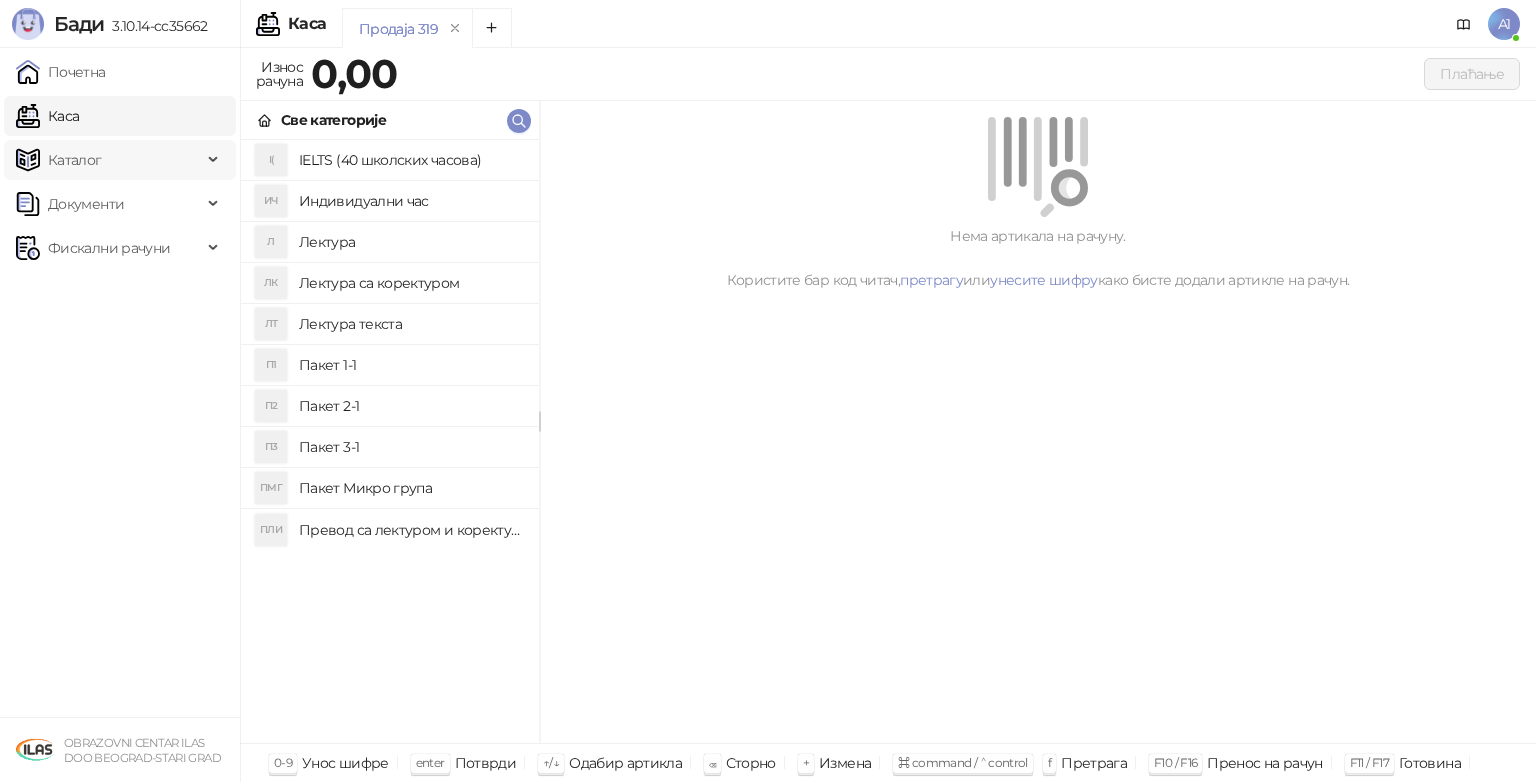 click on "Каталог" at bounding box center [109, 160] 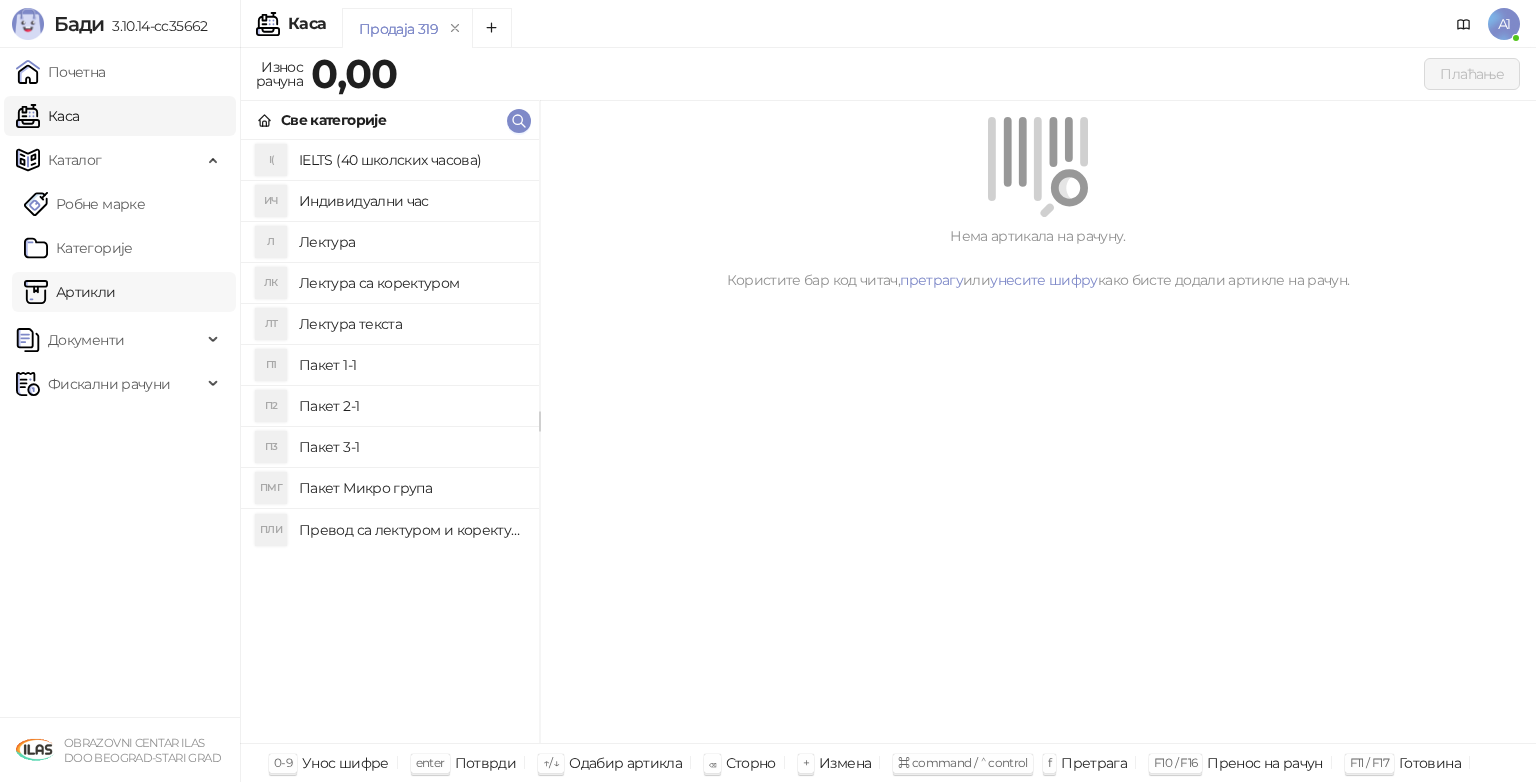 click on "Артикли" at bounding box center (70, 292) 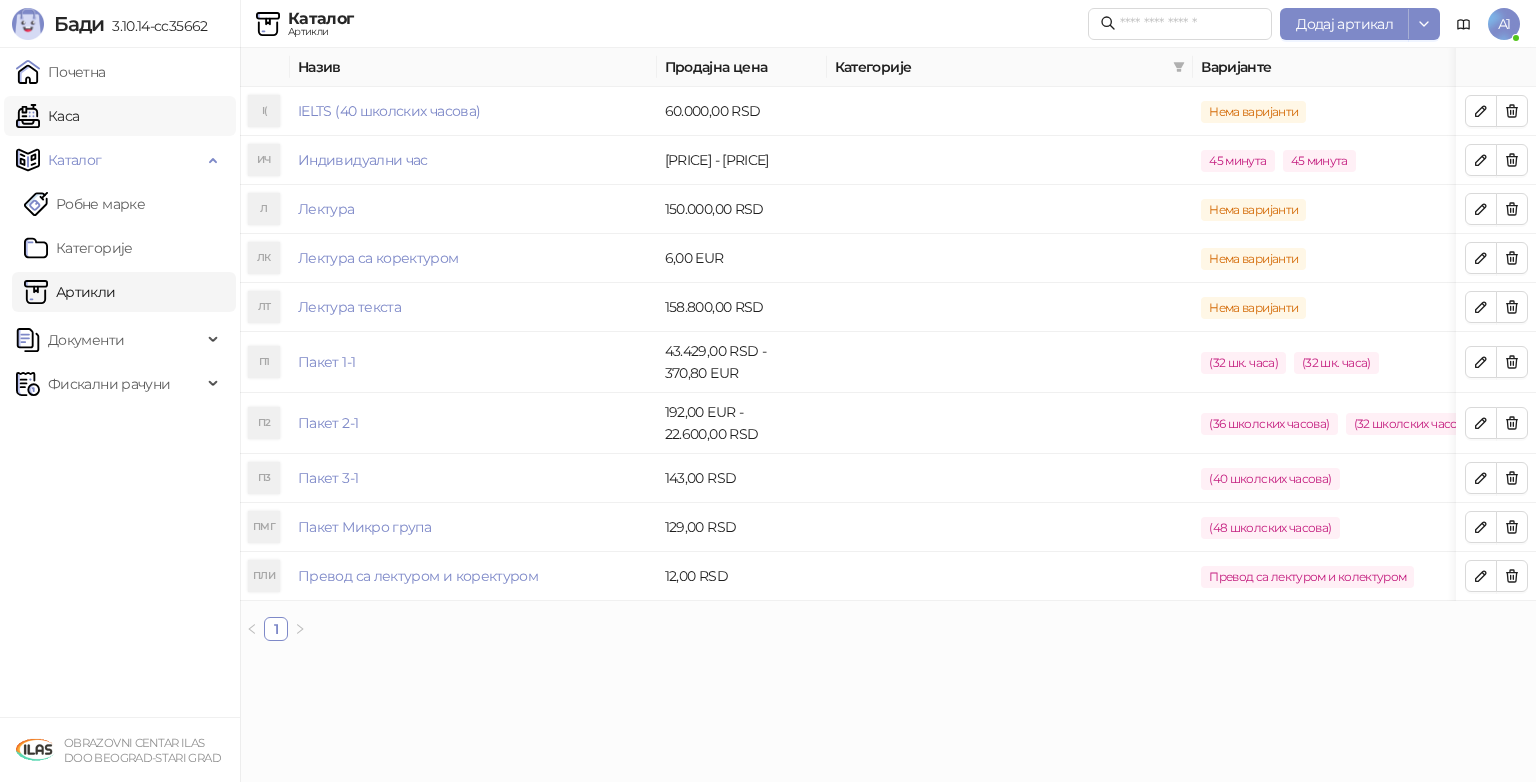 click on "Каса" at bounding box center [47, 116] 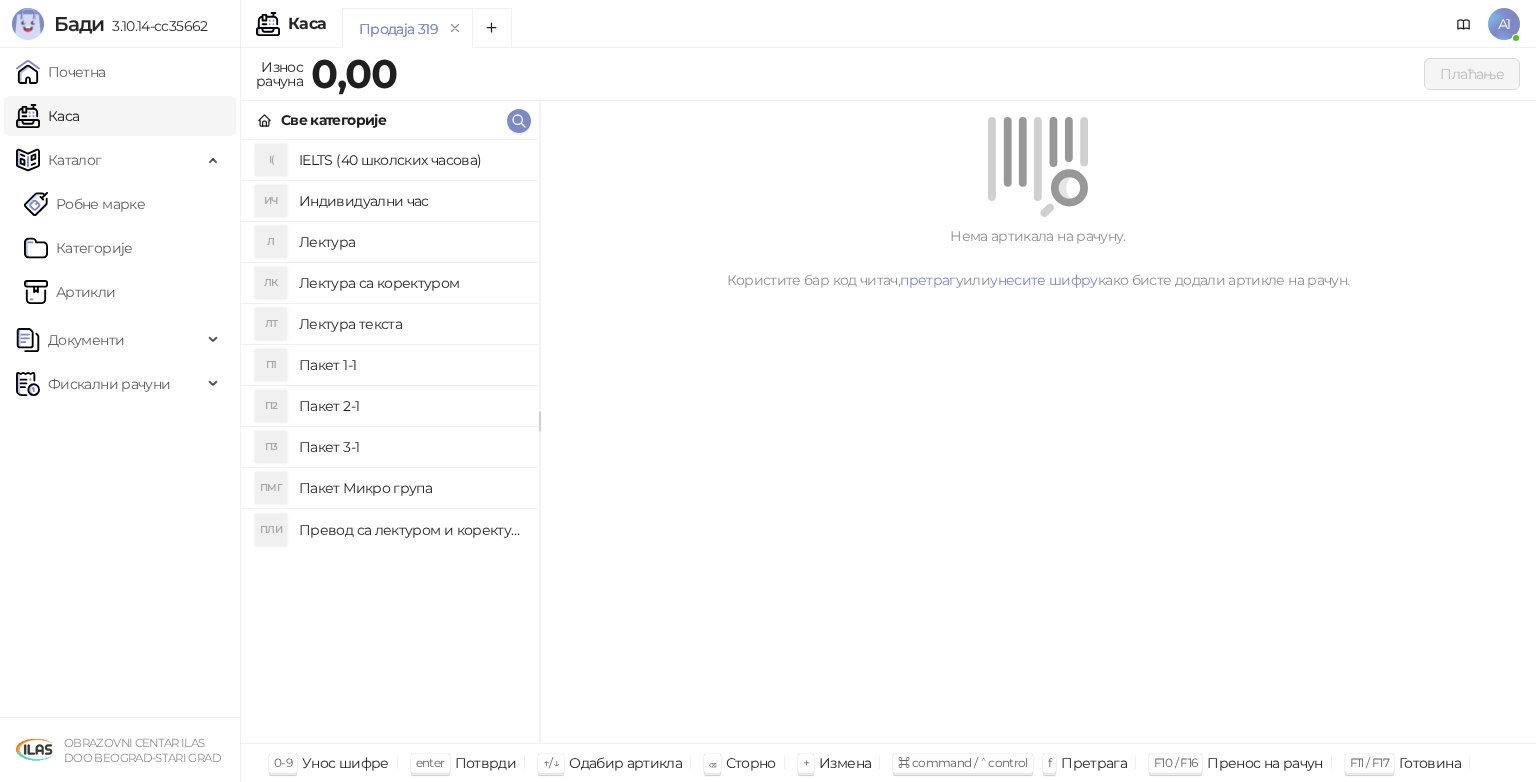 click on "Индивидуални час" at bounding box center (411, 201) 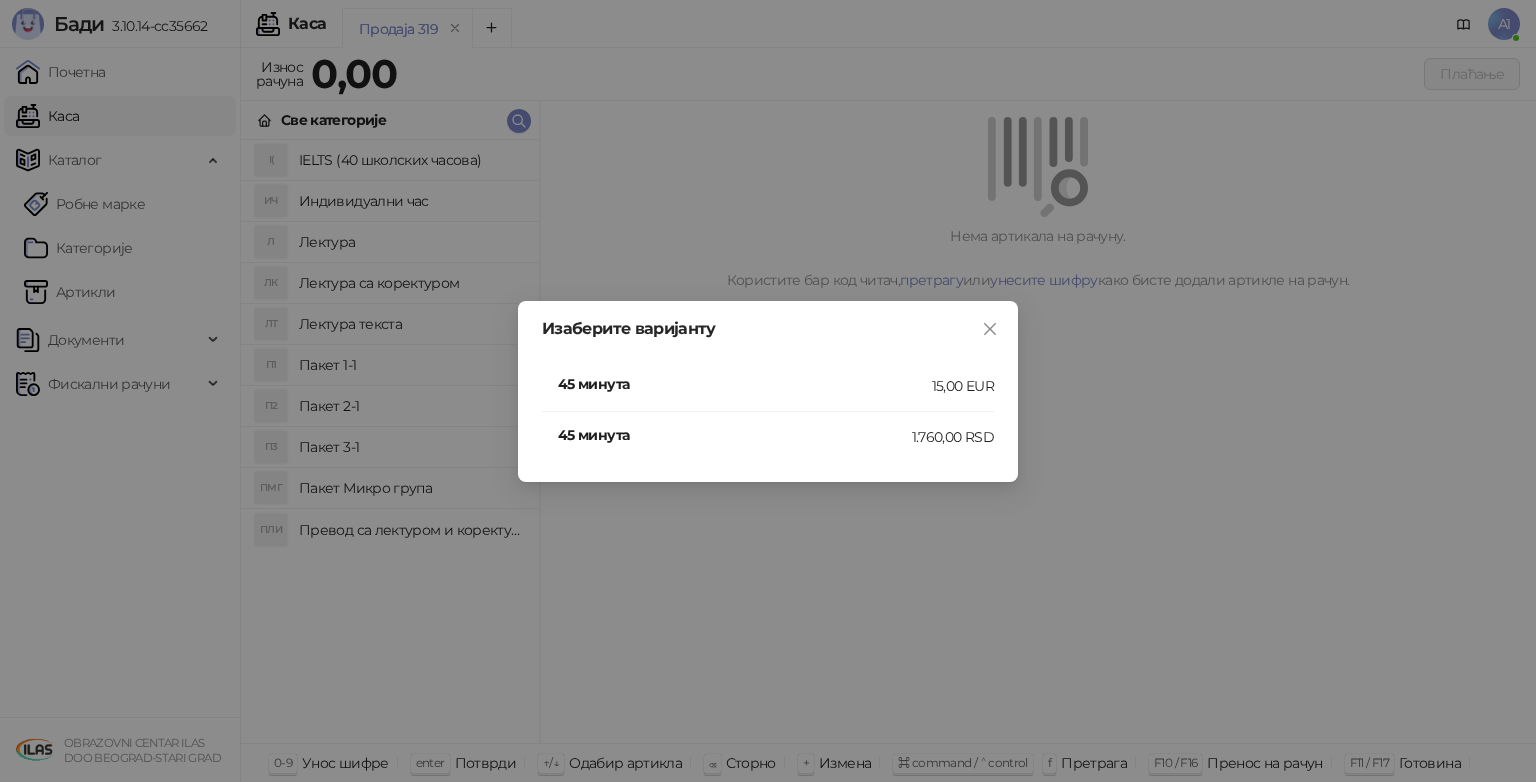 click on "1.760,00 RSD" at bounding box center [953, 437] 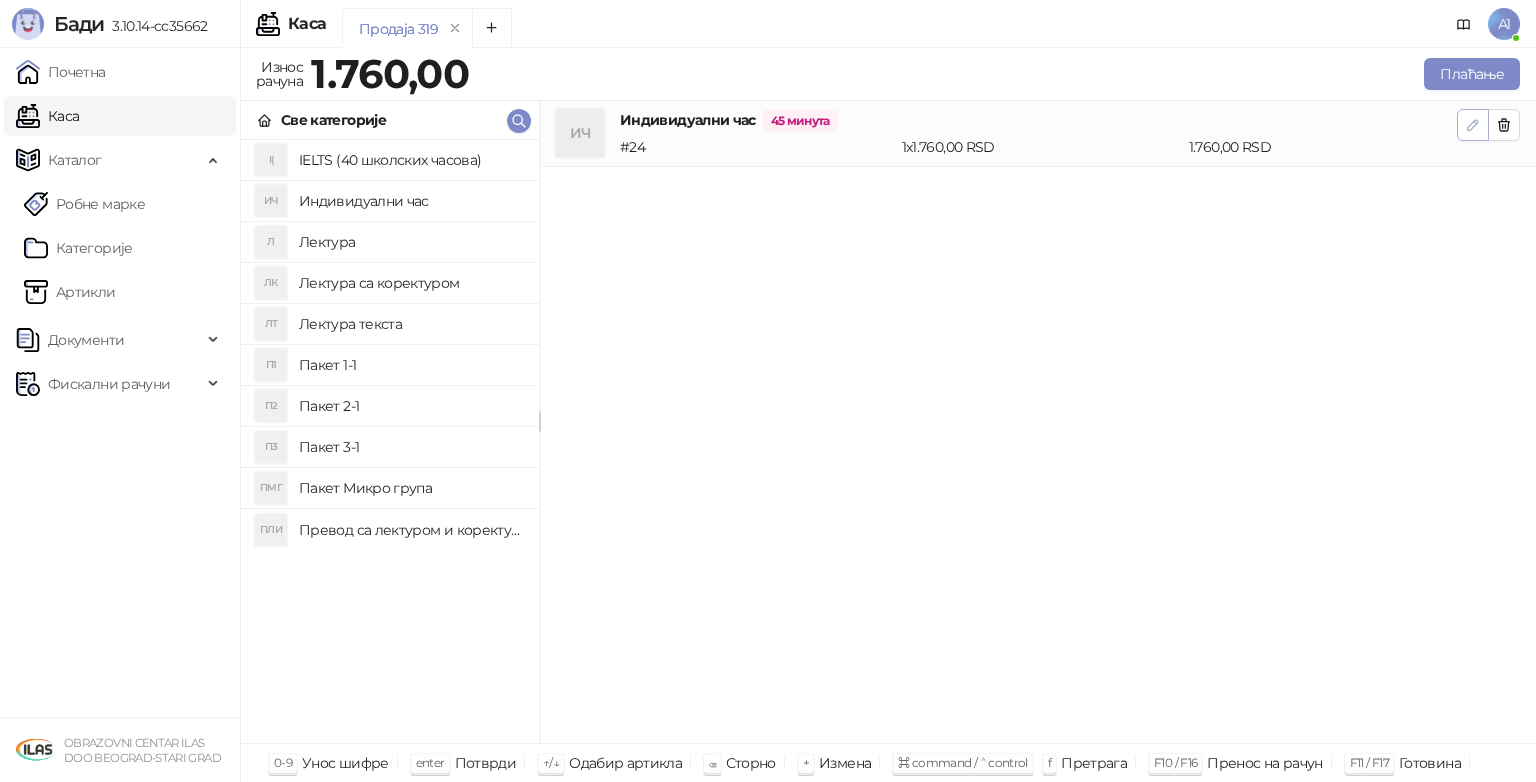 click at bounding box center [1473, 125] 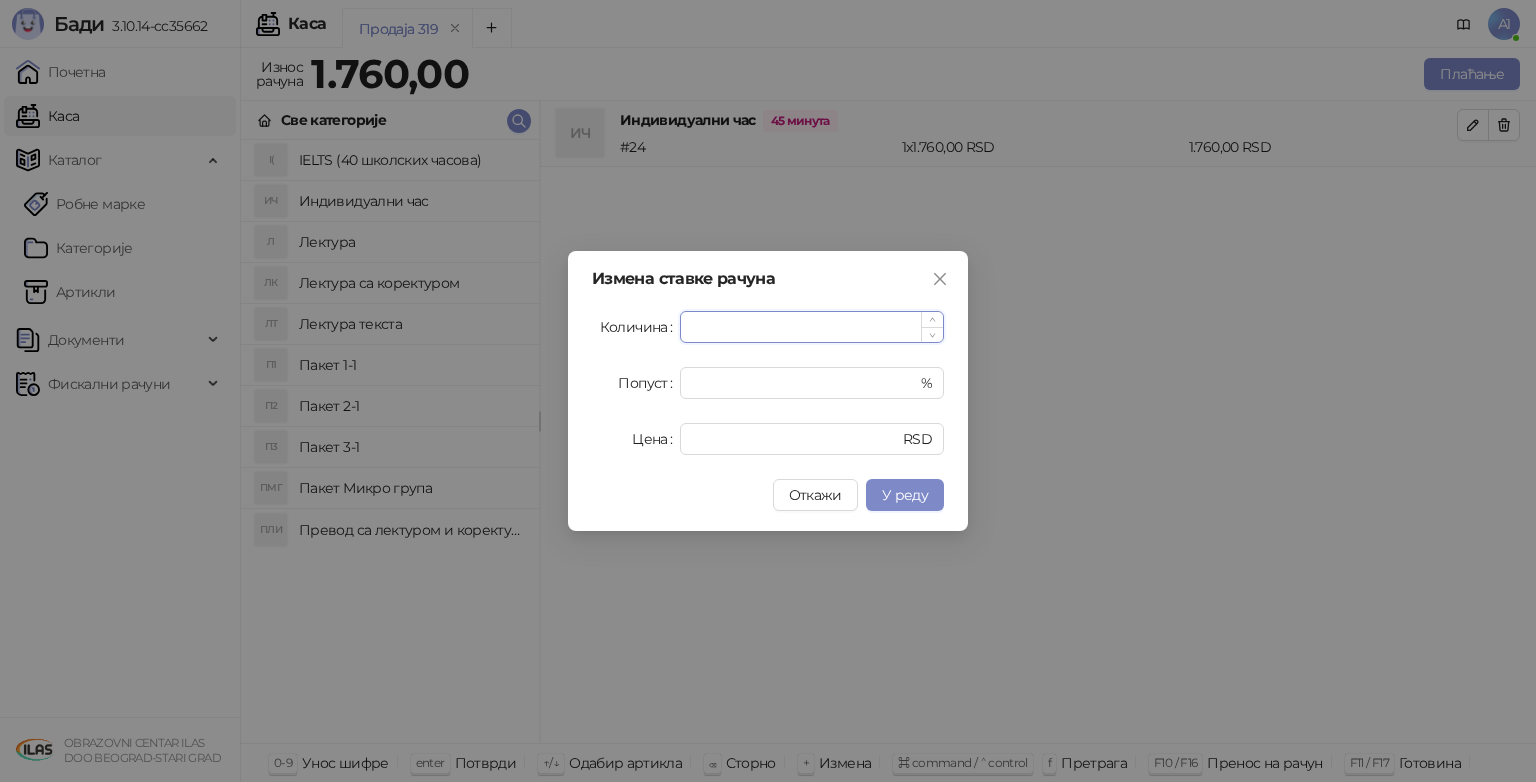 click on "*" at bounding box center [812, 327] 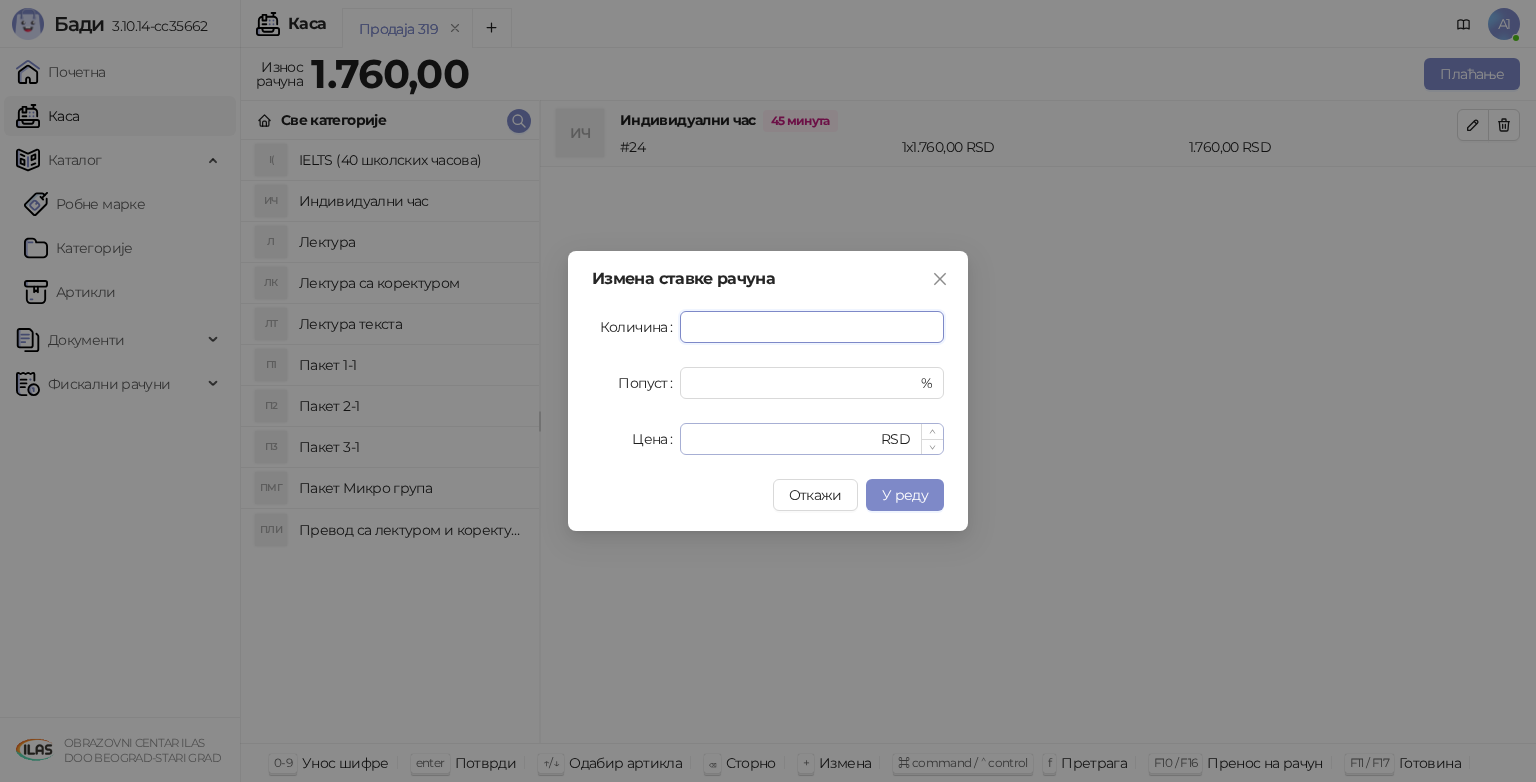 type on "**" 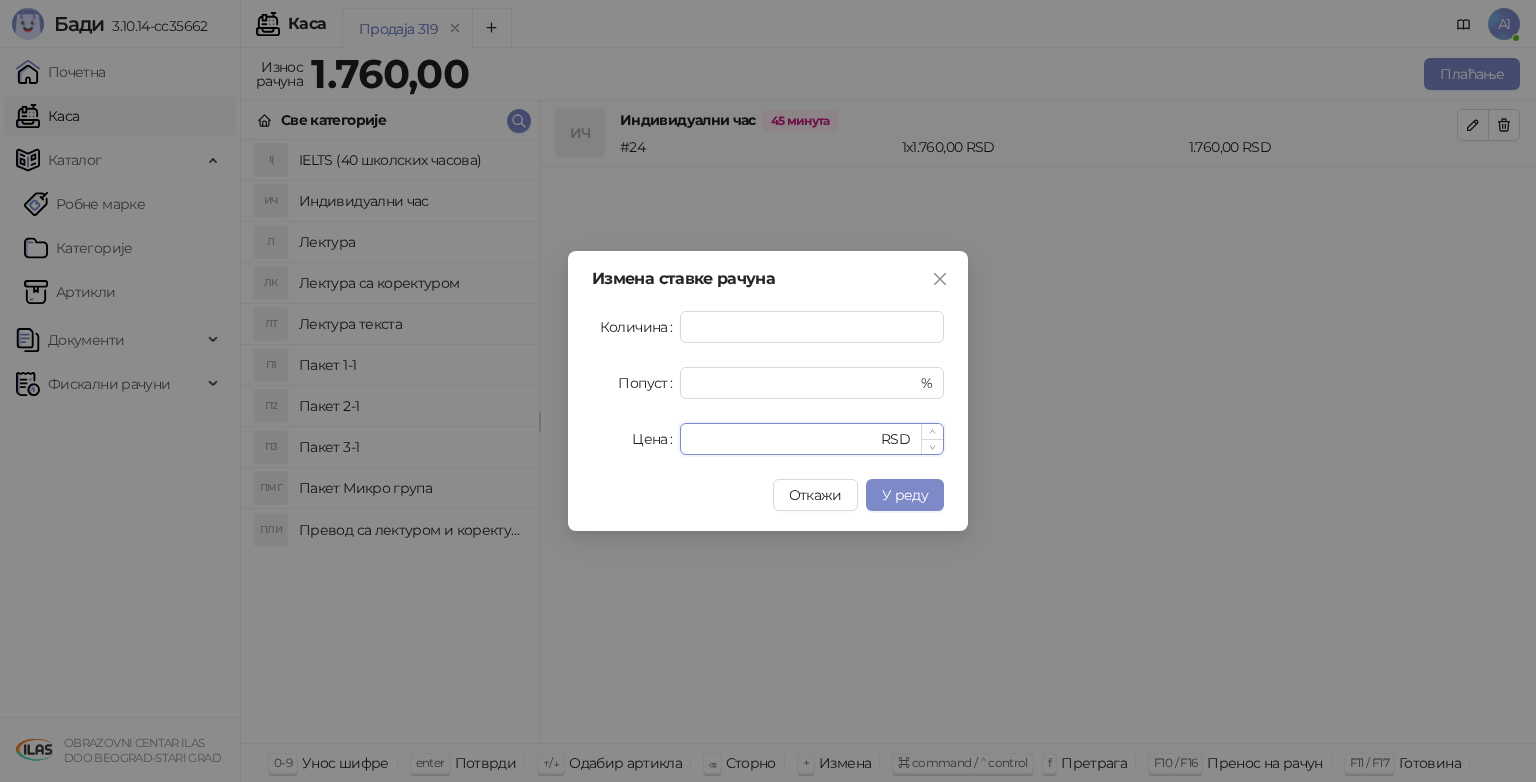 click on "****" at bounding box center (784, 439) 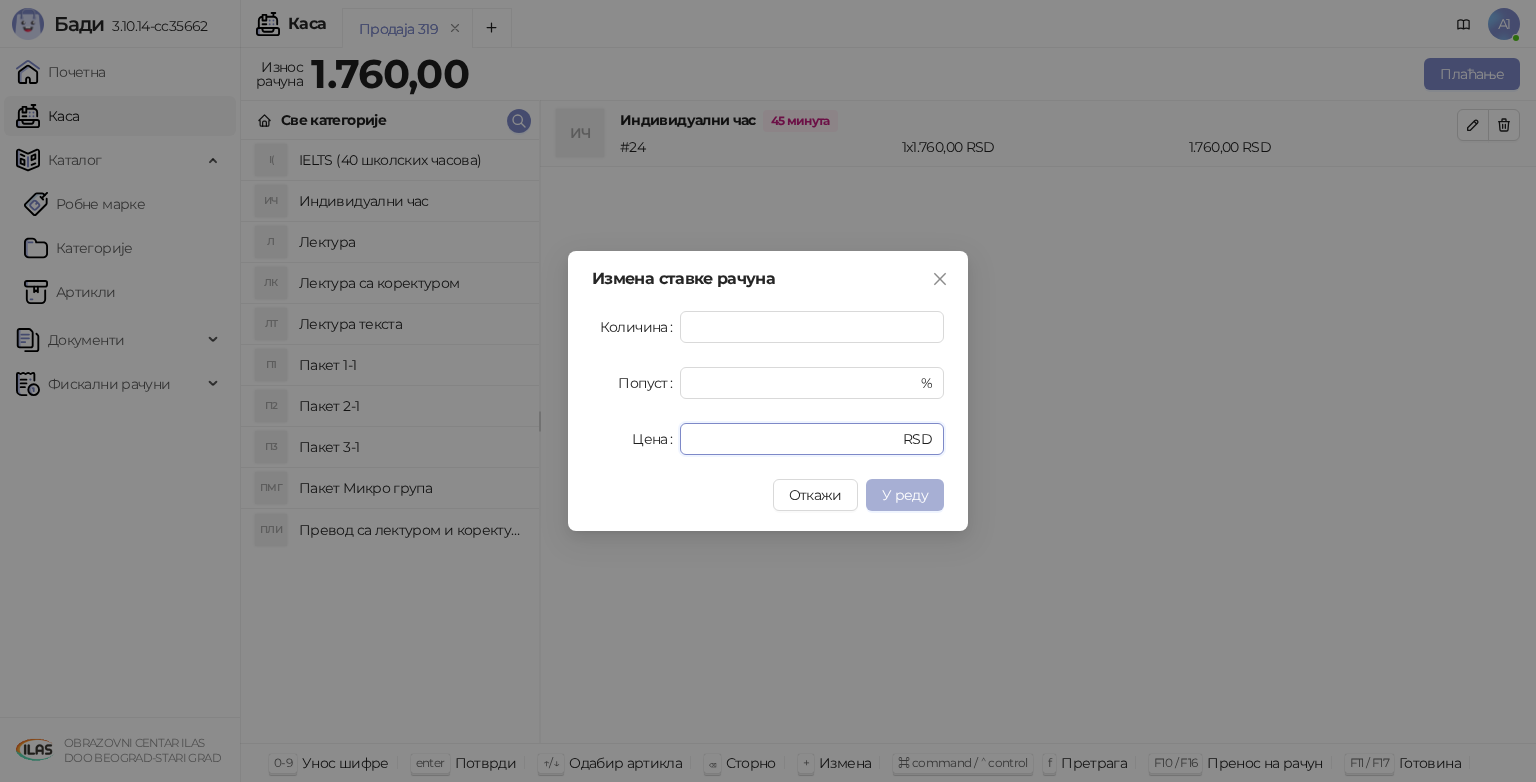 type on "****" 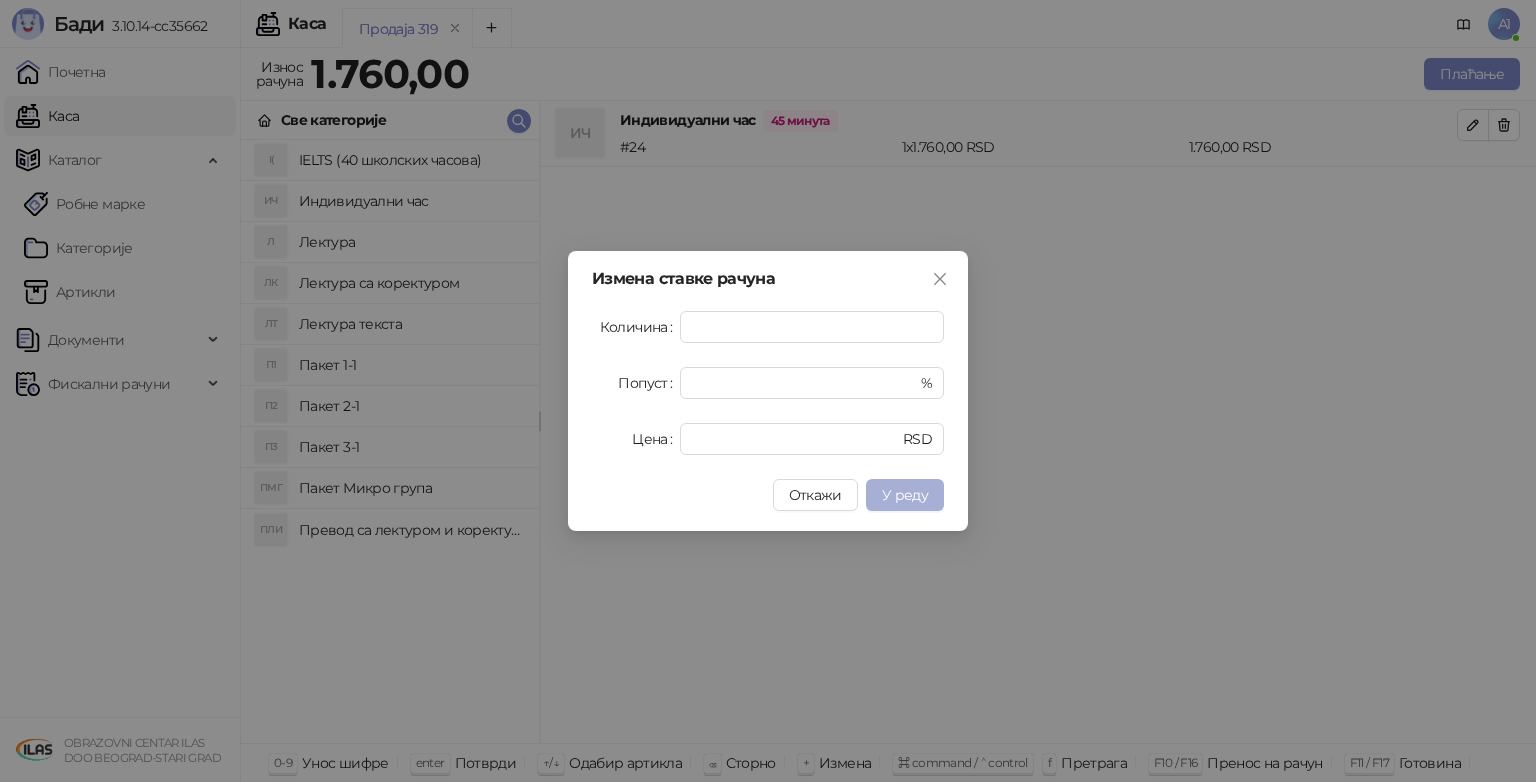 click on "У реду" at bounding box center [905, 495] 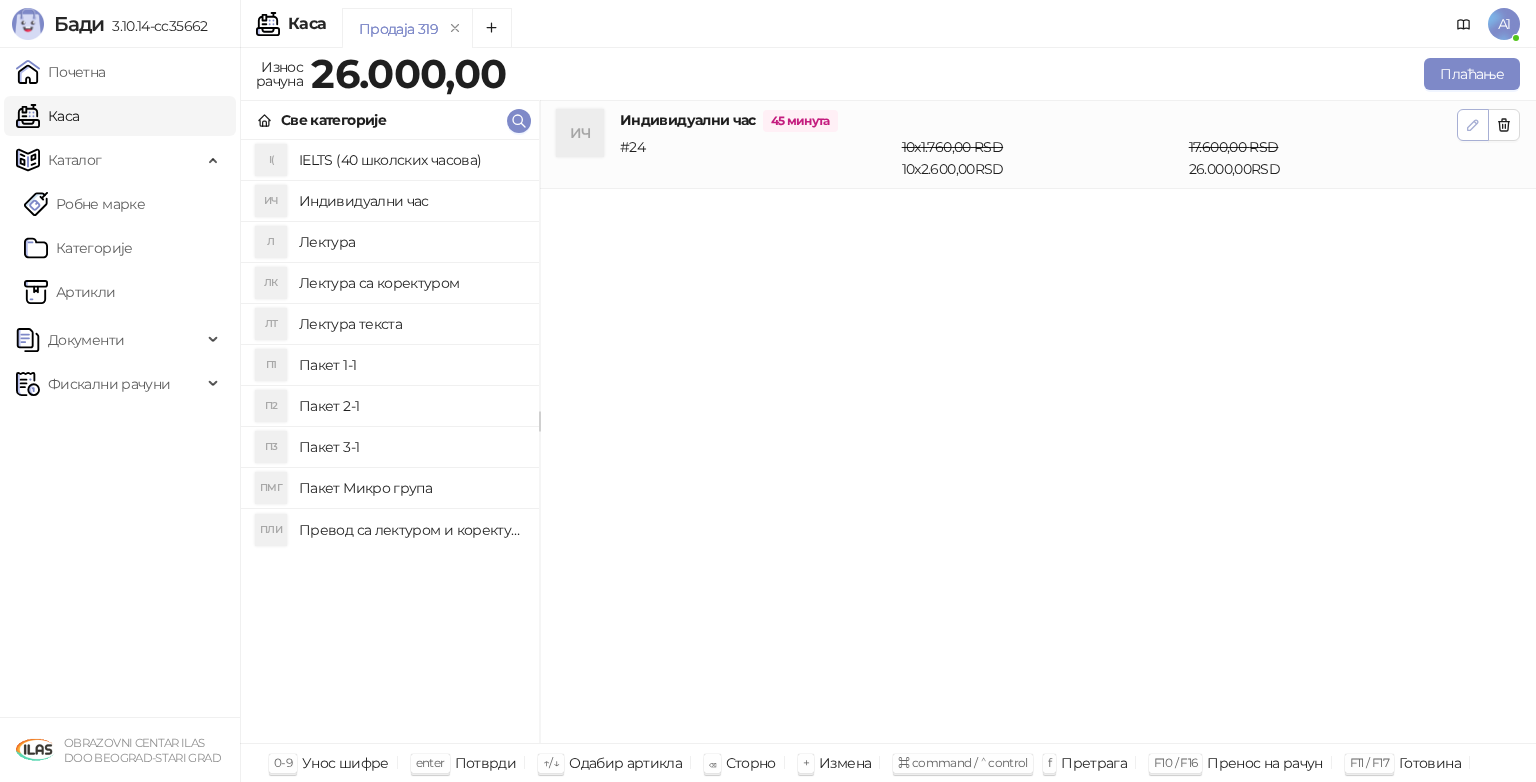 click 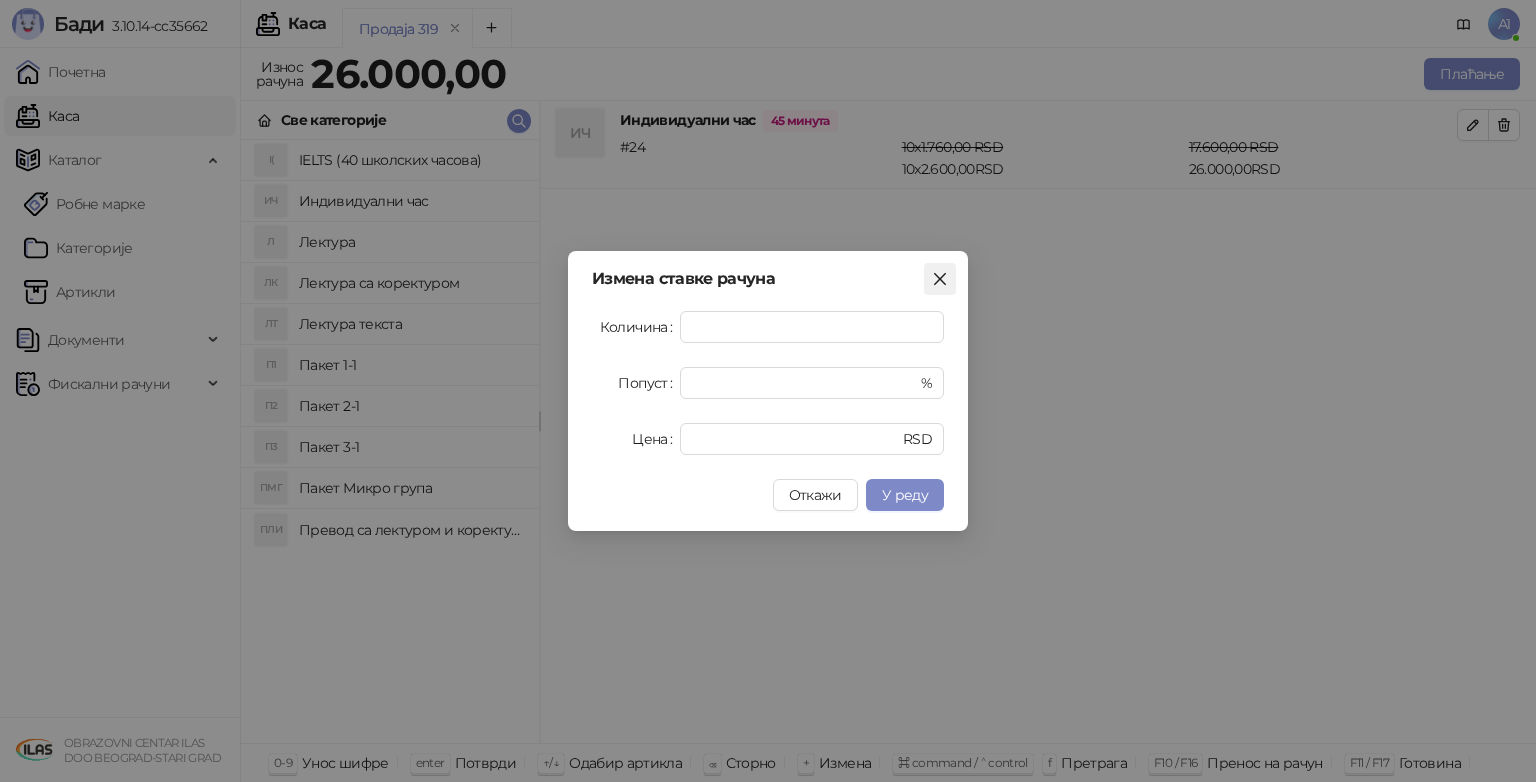 click 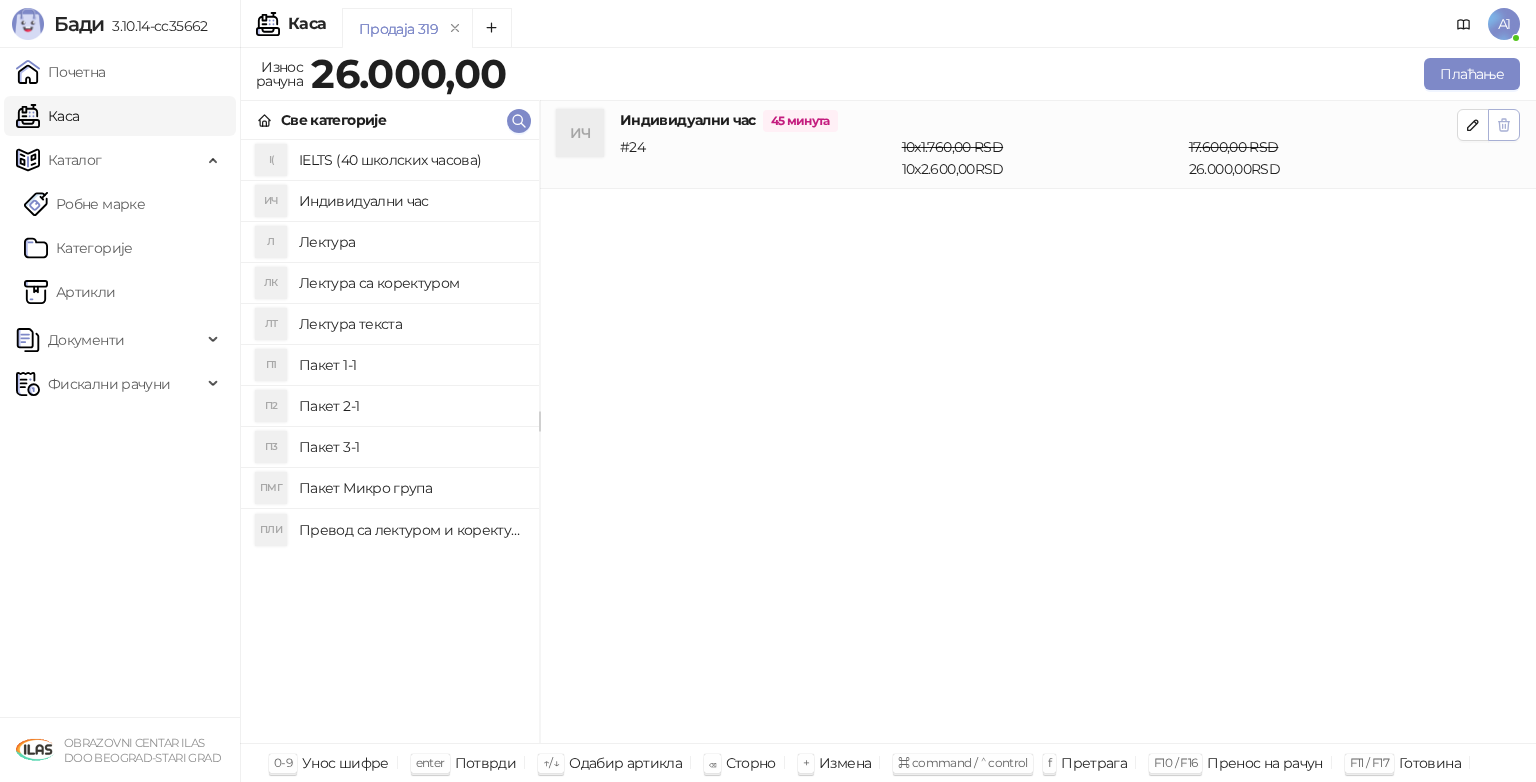 click 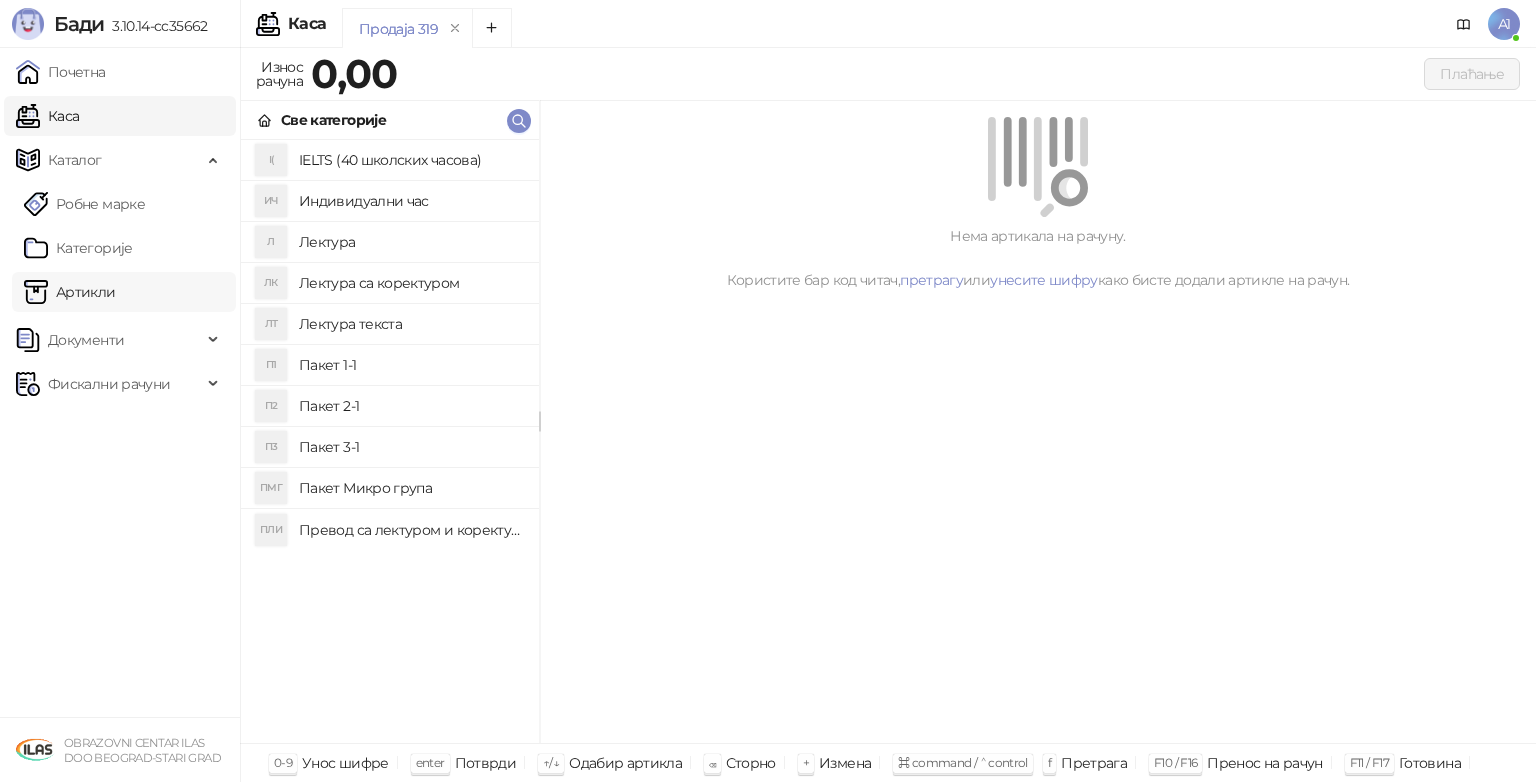 click on "Артикли" at bounding box center [70, 292] 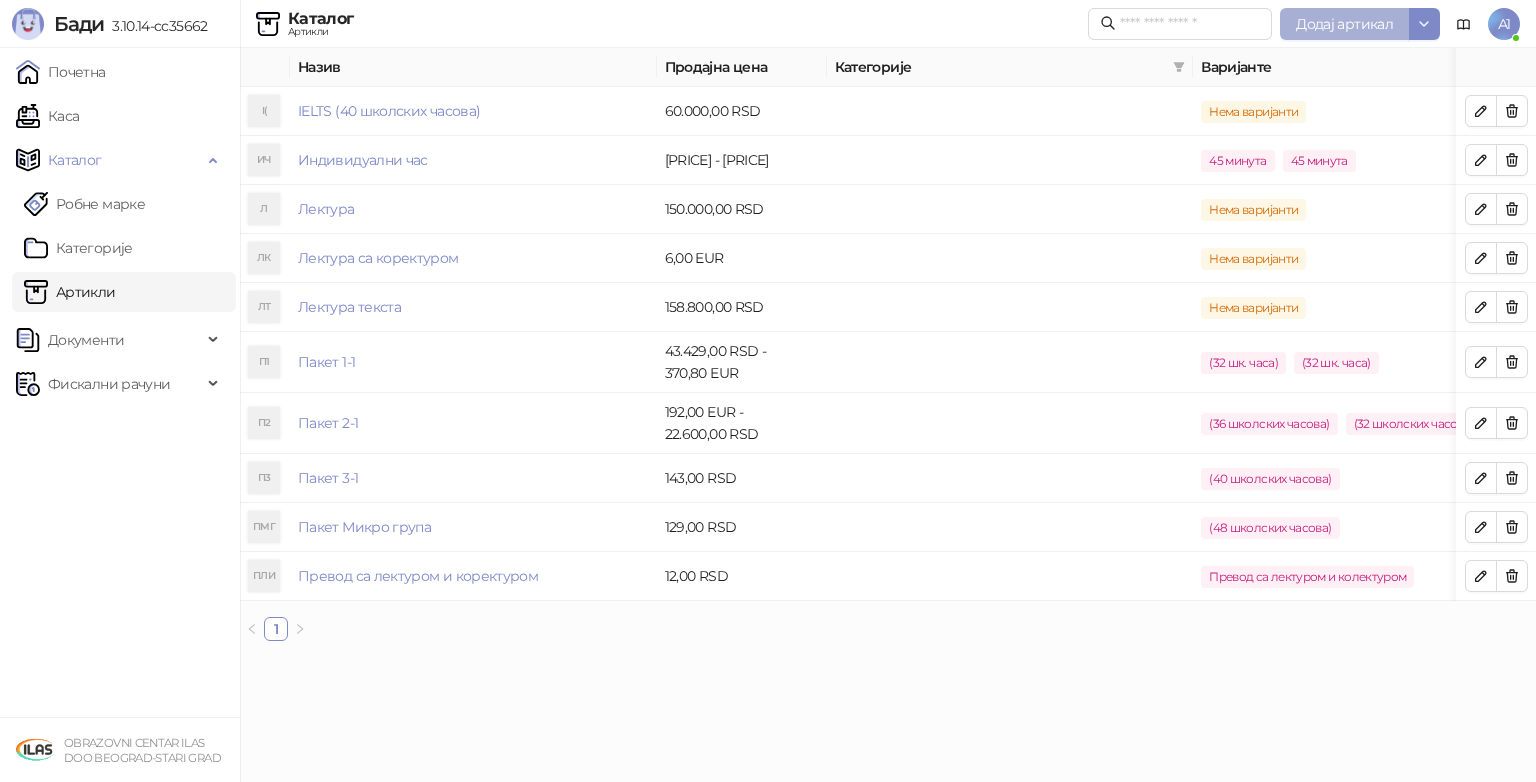 click on "Додај артикал" at bounding box center [1344, 24] 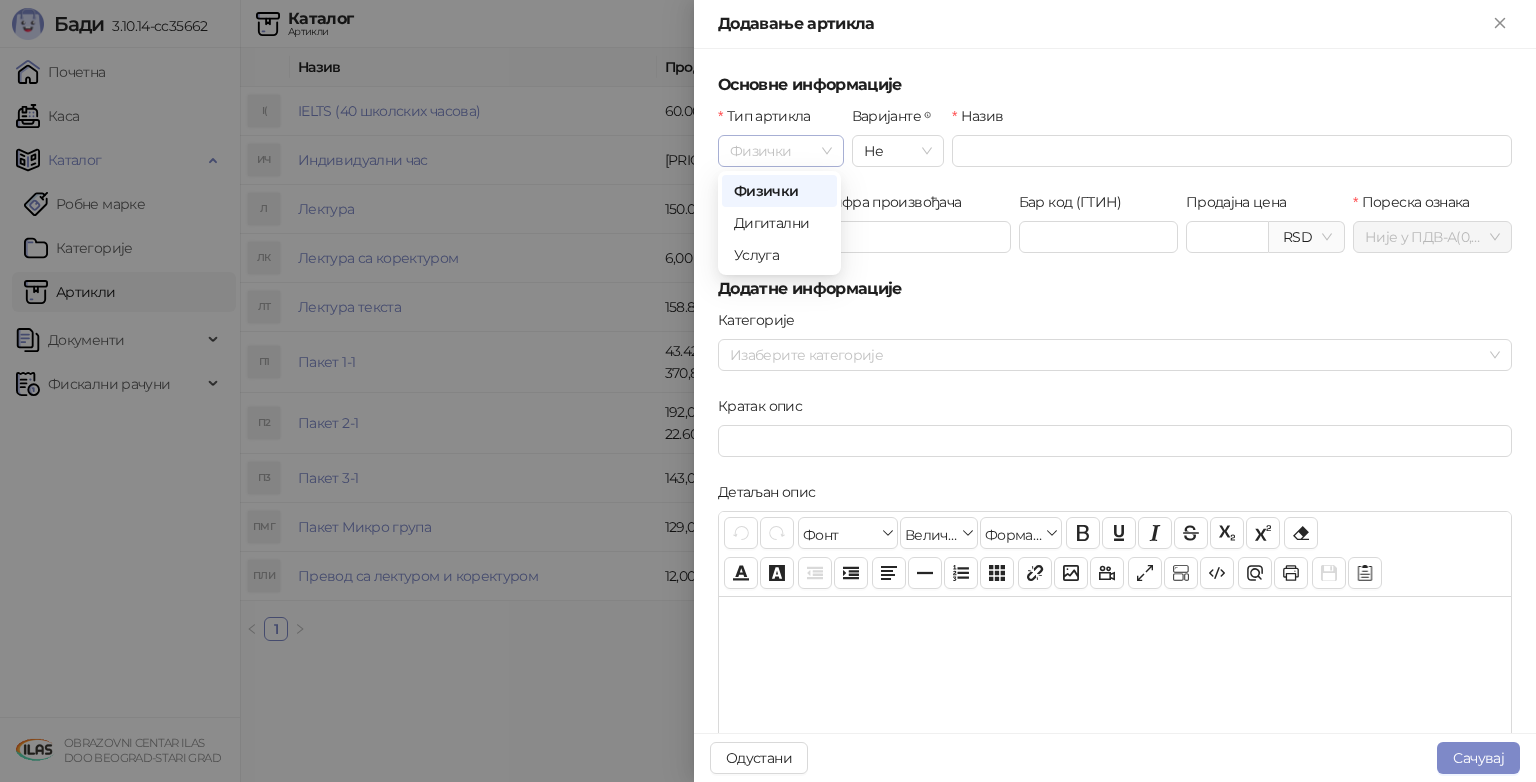 click on "Физички" at bounding box center [781, 151] 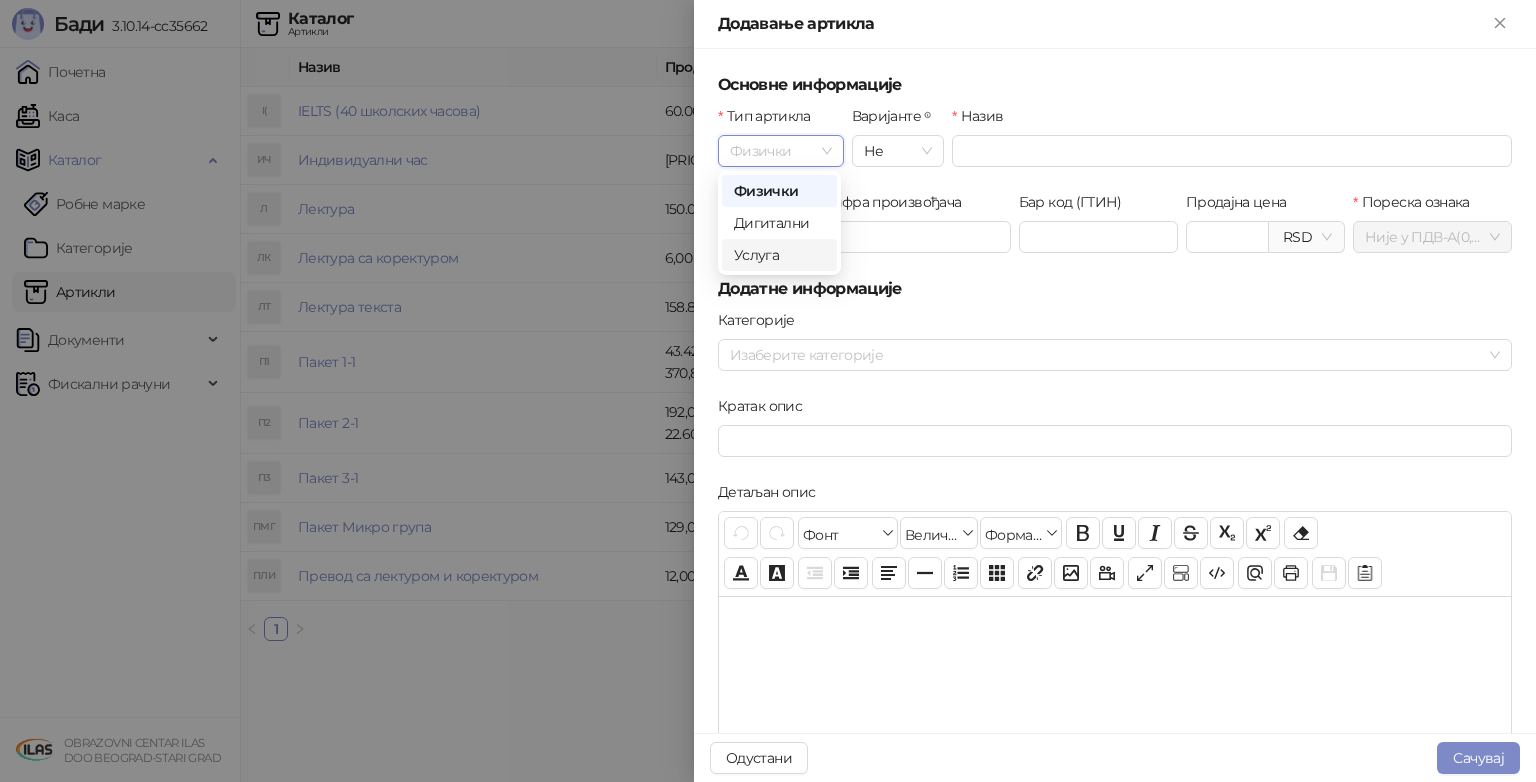 click on "Услуга" at bounding box center [779, 255] 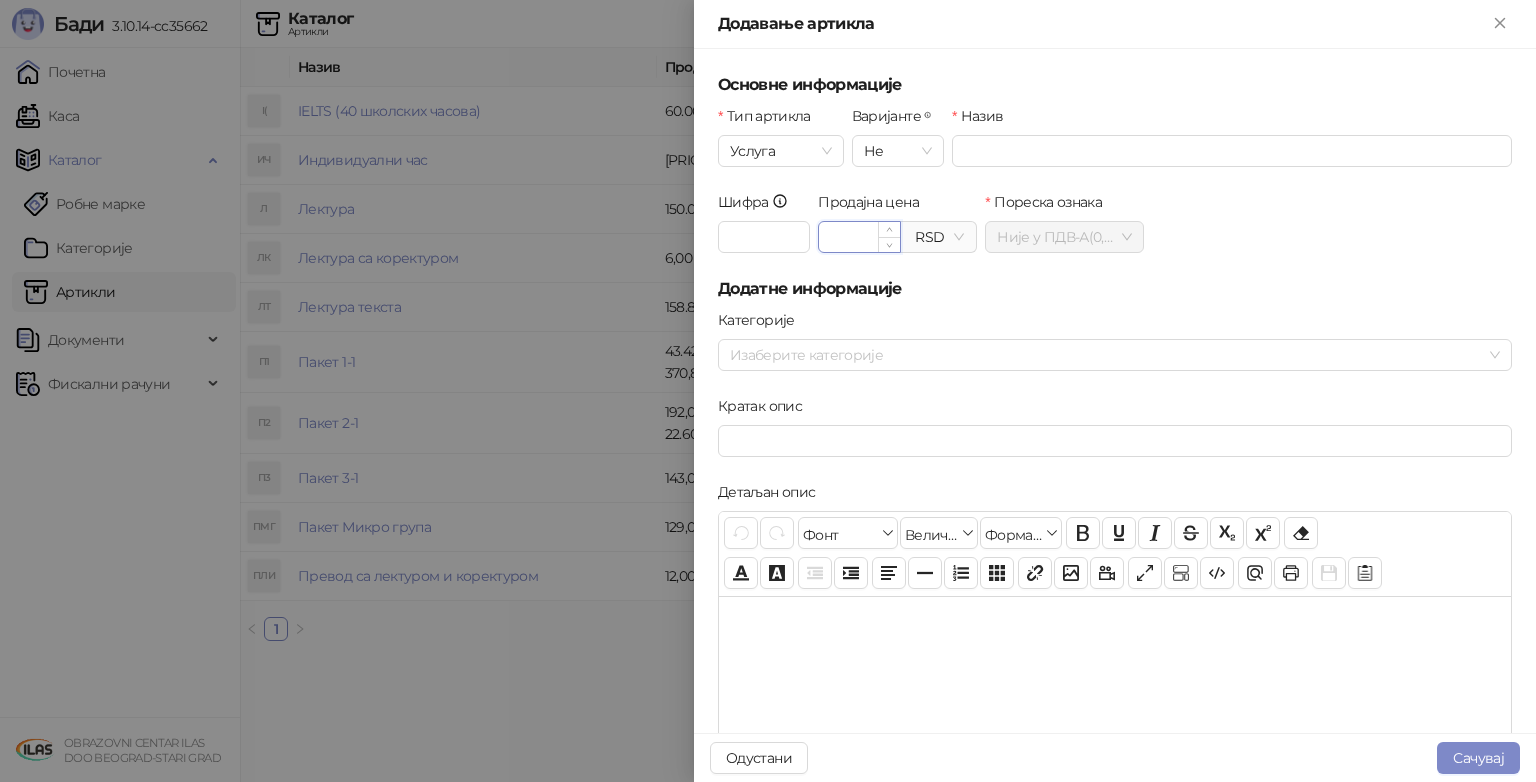 click on "Продајна цена" at bounding box center (859, 237) 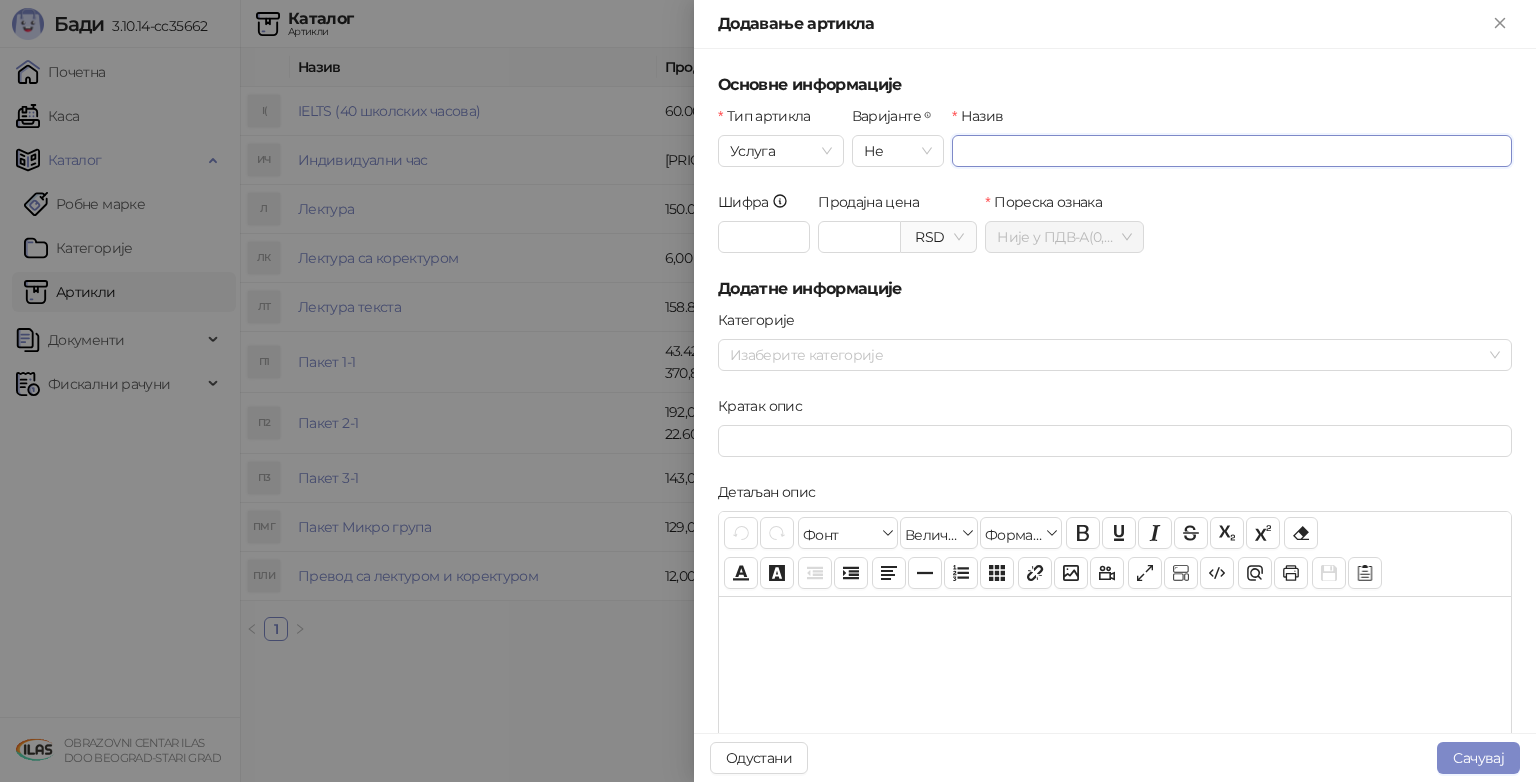 type on "********" 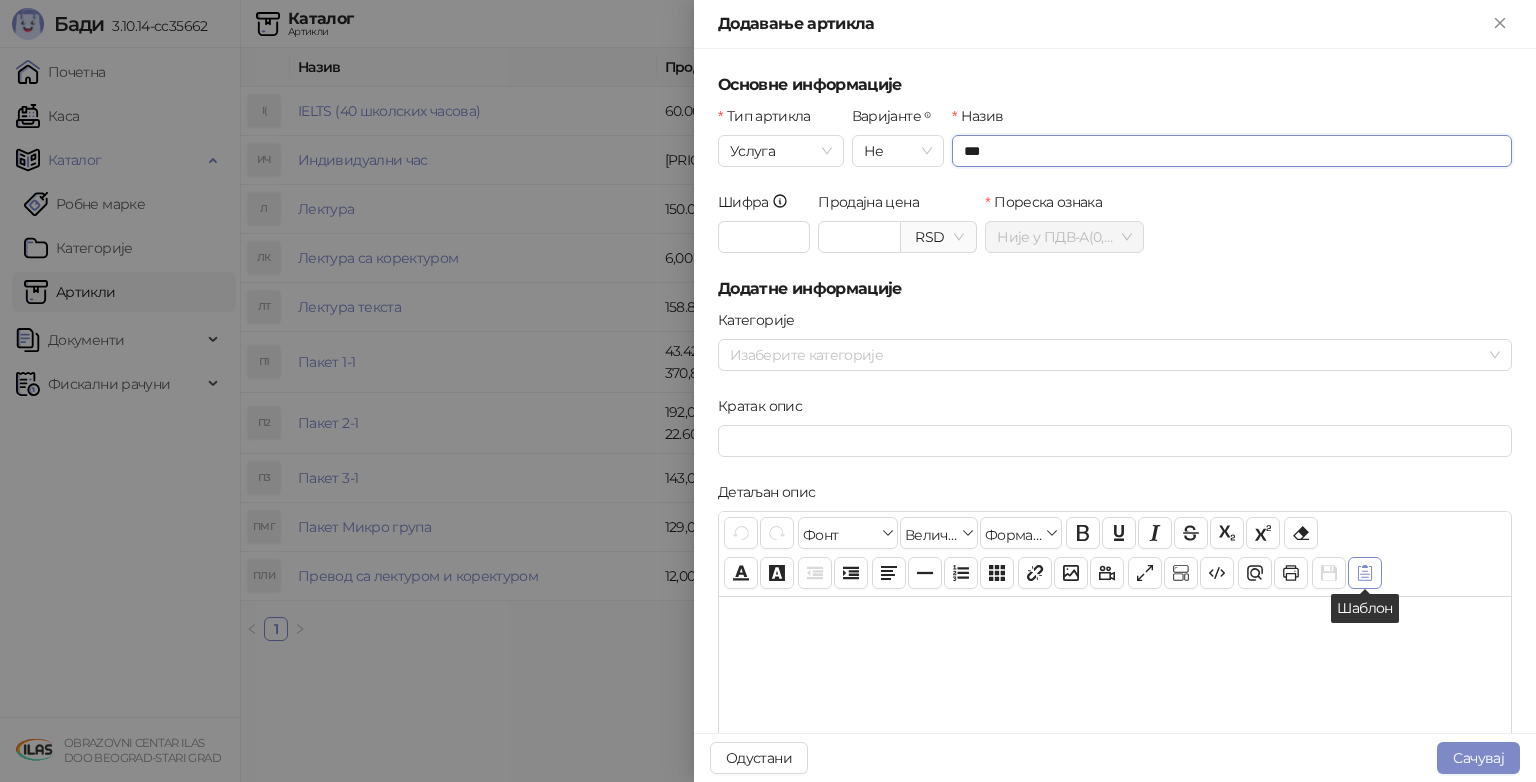 type on "*" 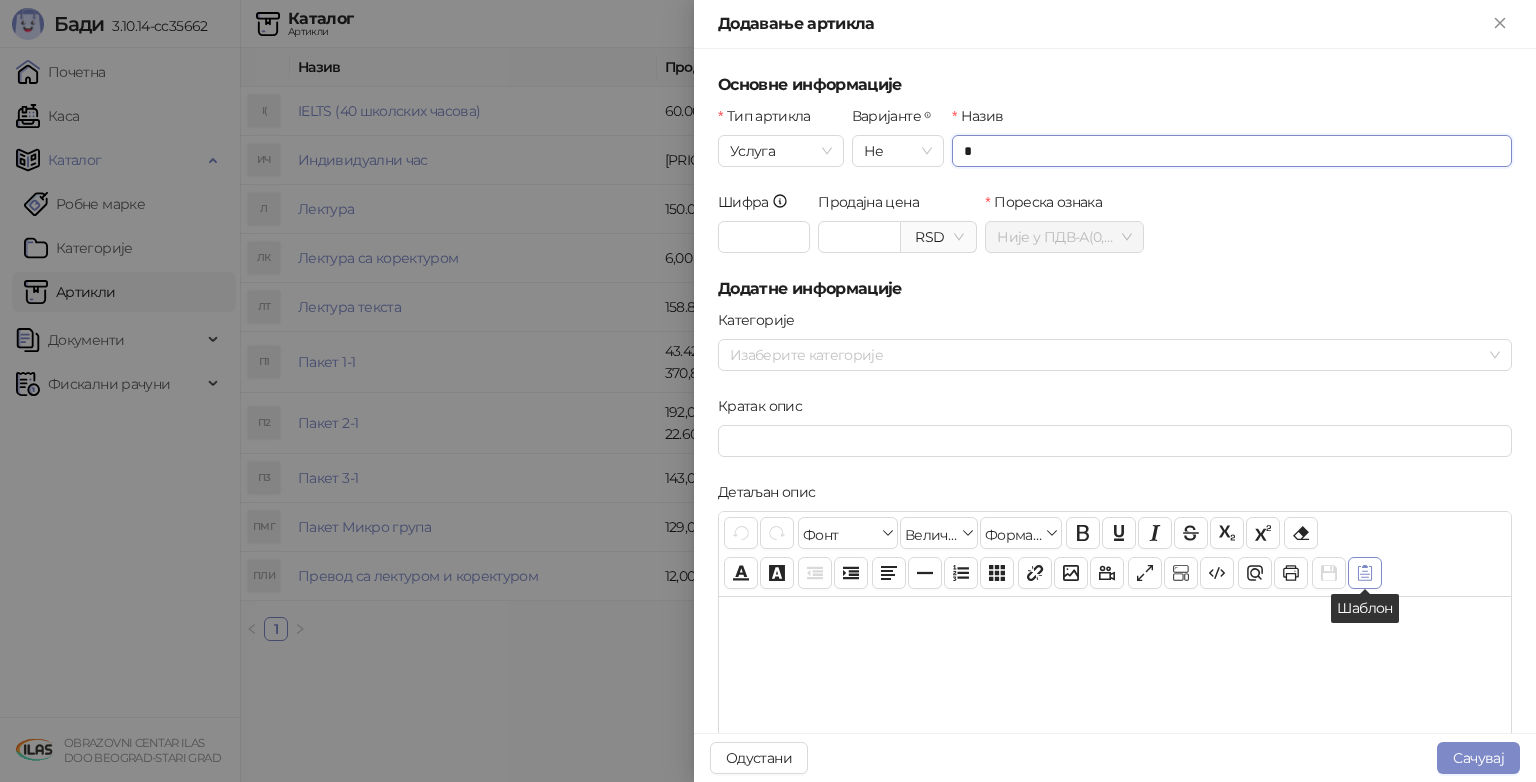 type on "*" 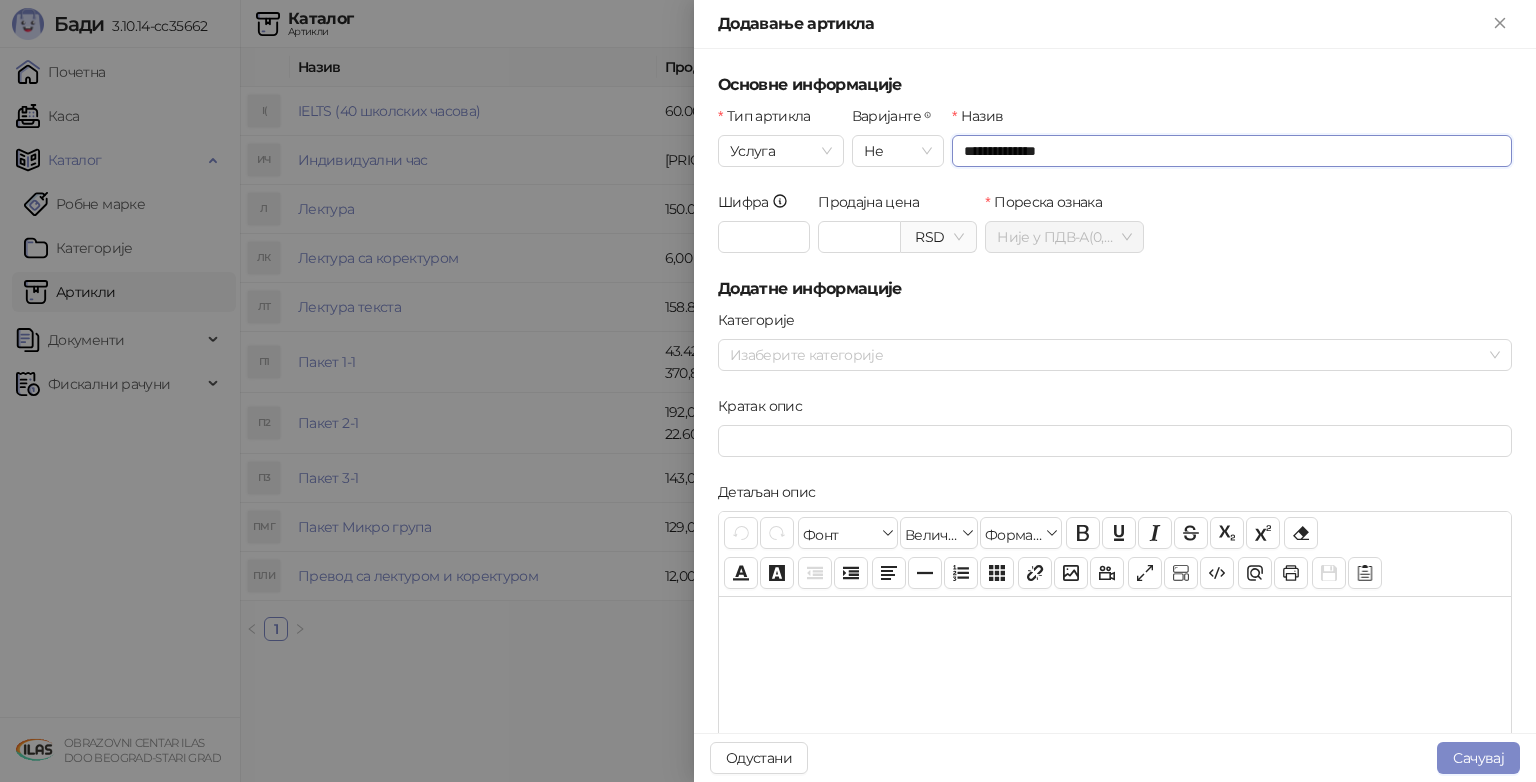 type on "**********" 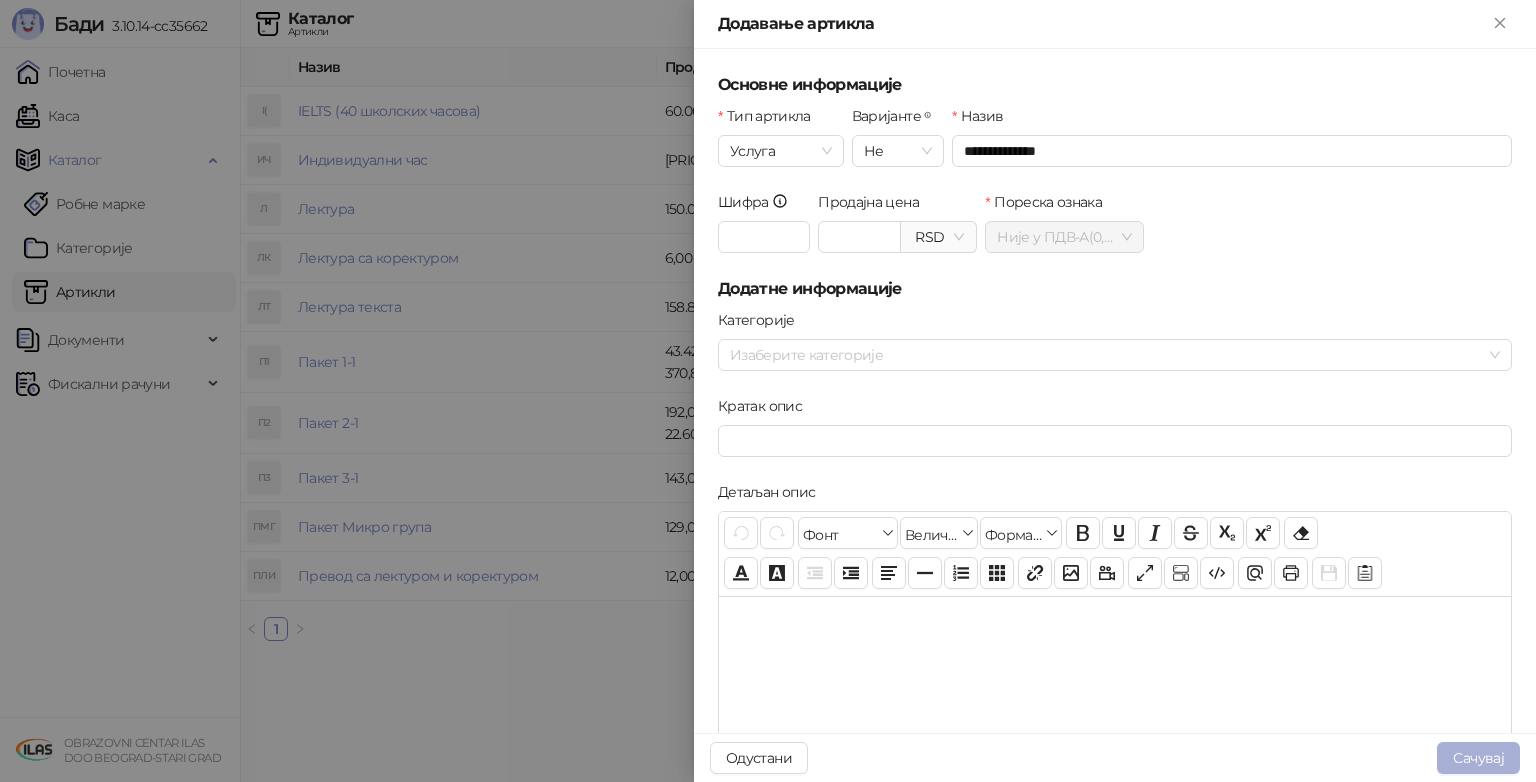 click on "Сачувај" at bounding box center (1478, 758) 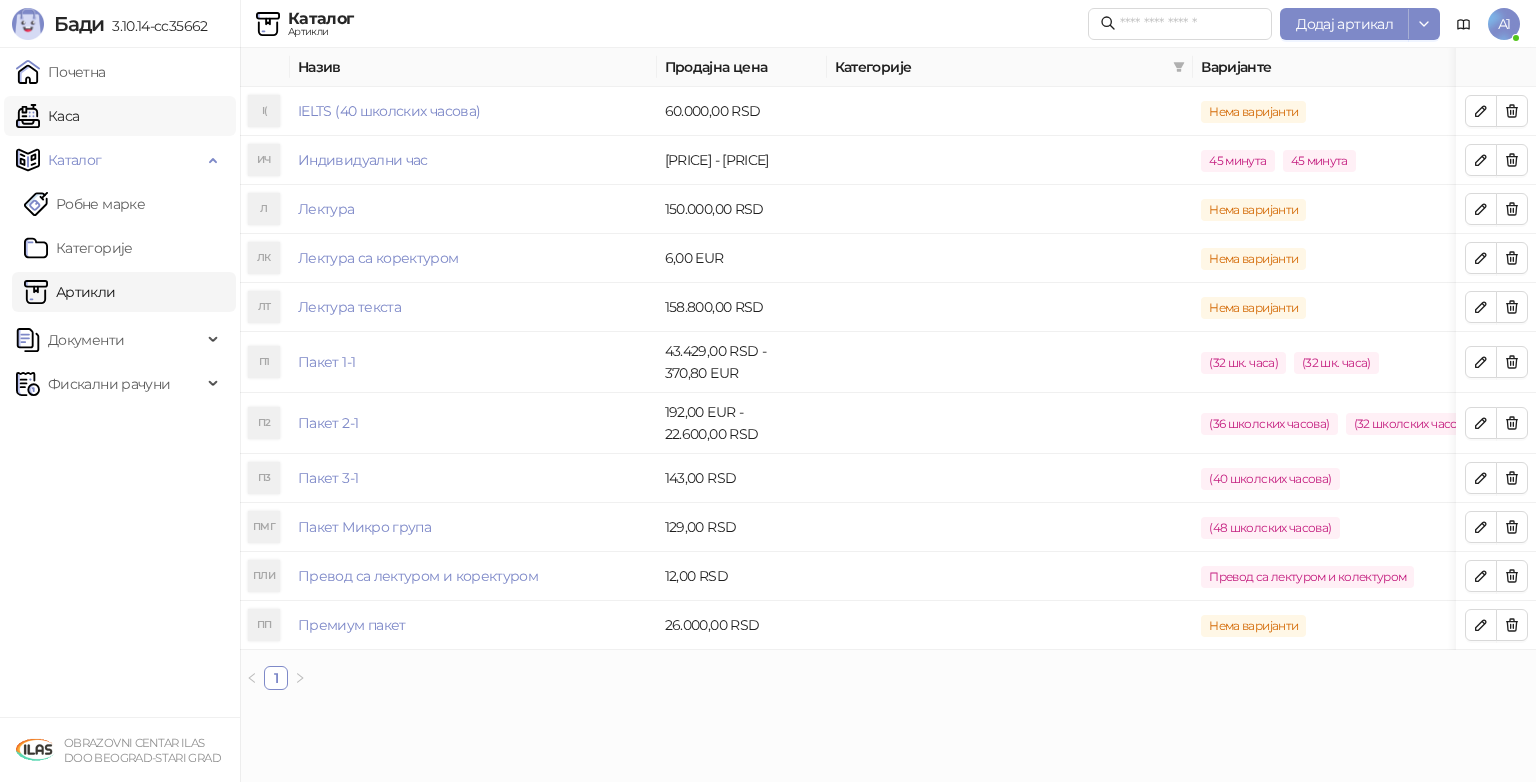 click on "Каса" at bounding box center [47, 116] 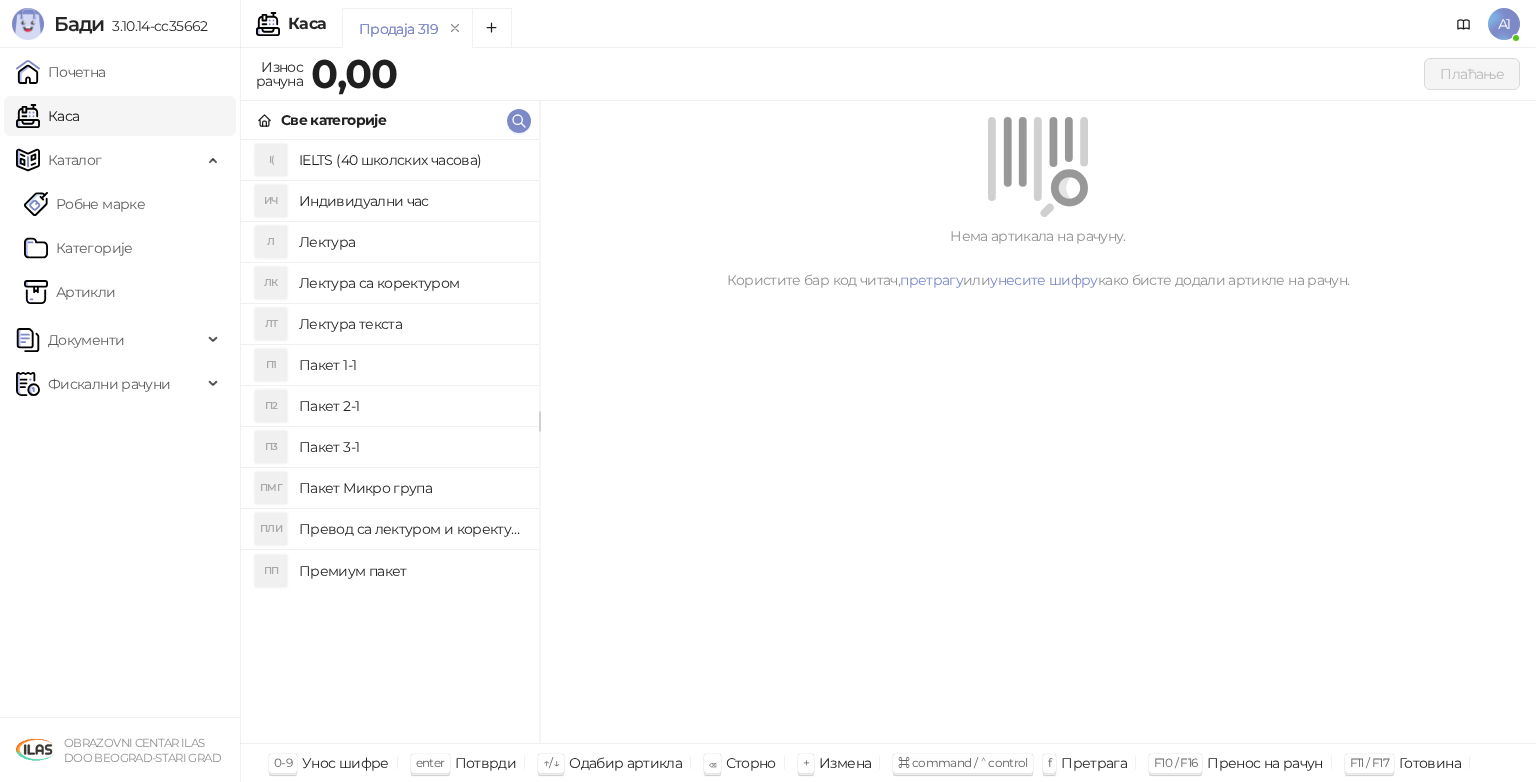 click on "Премиум пакет" at bounding box center [411, 571] 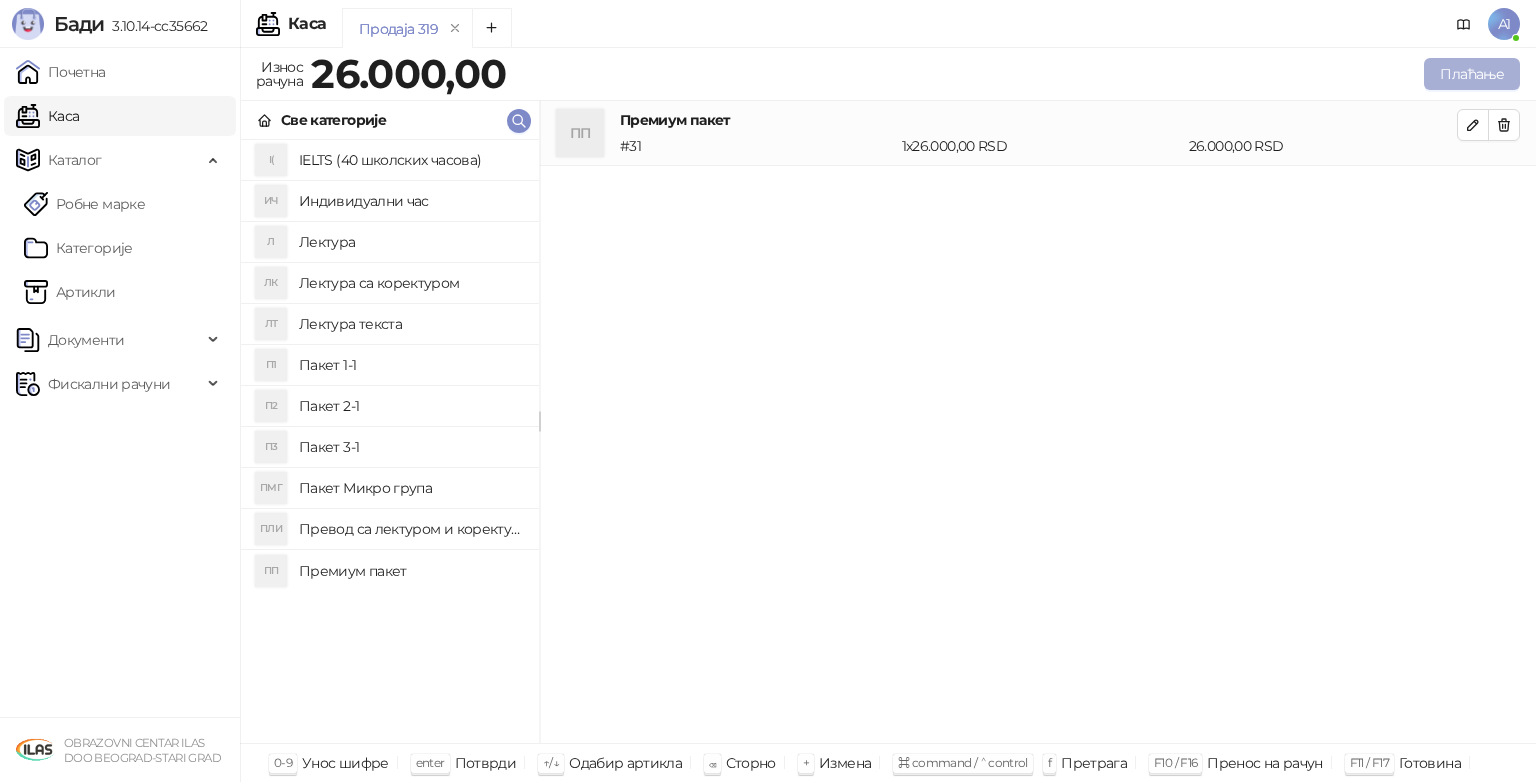 click on "Плаћање" at bounding box center [1472, 74] 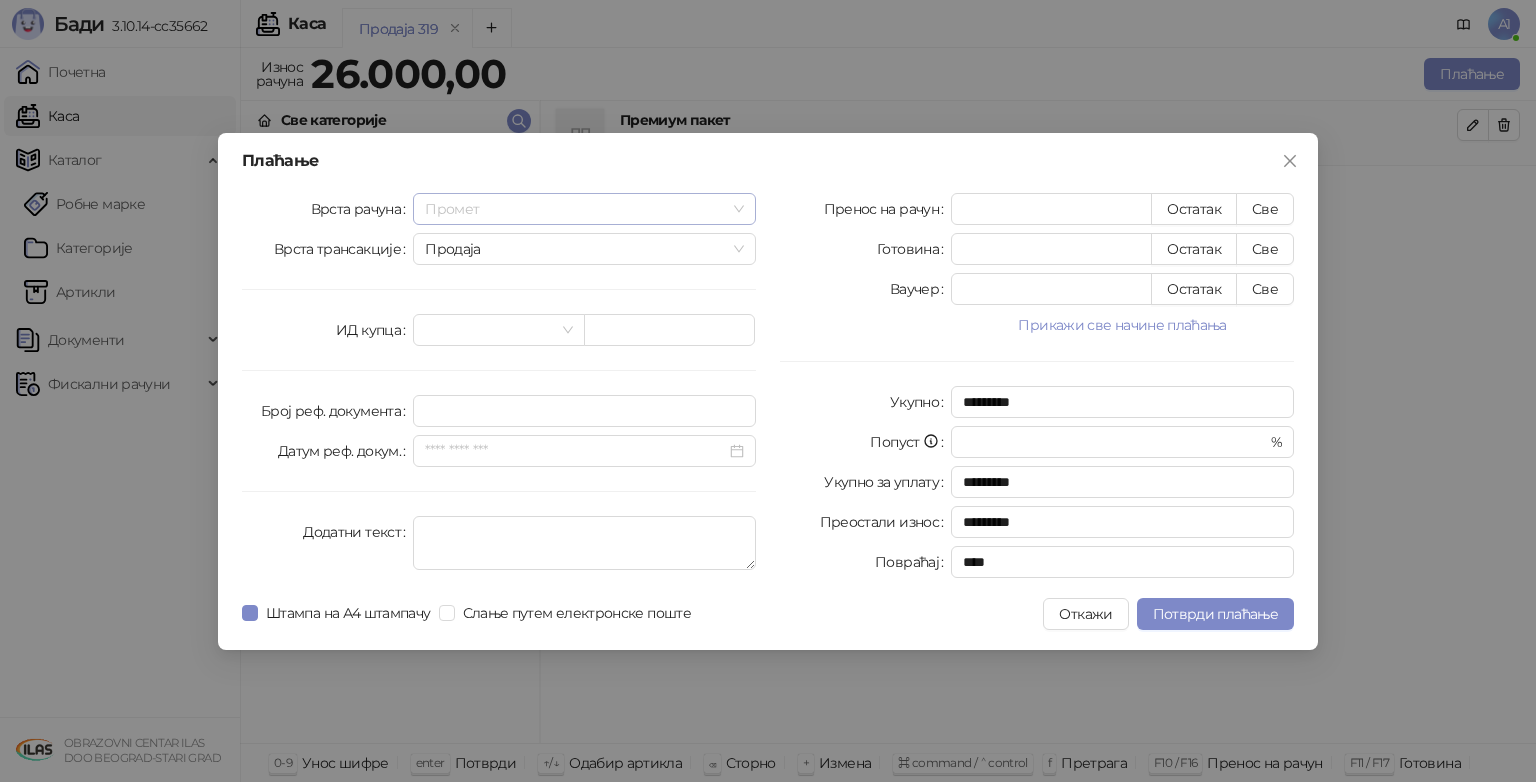 click on "Промет" at bounding box center (584, 209) 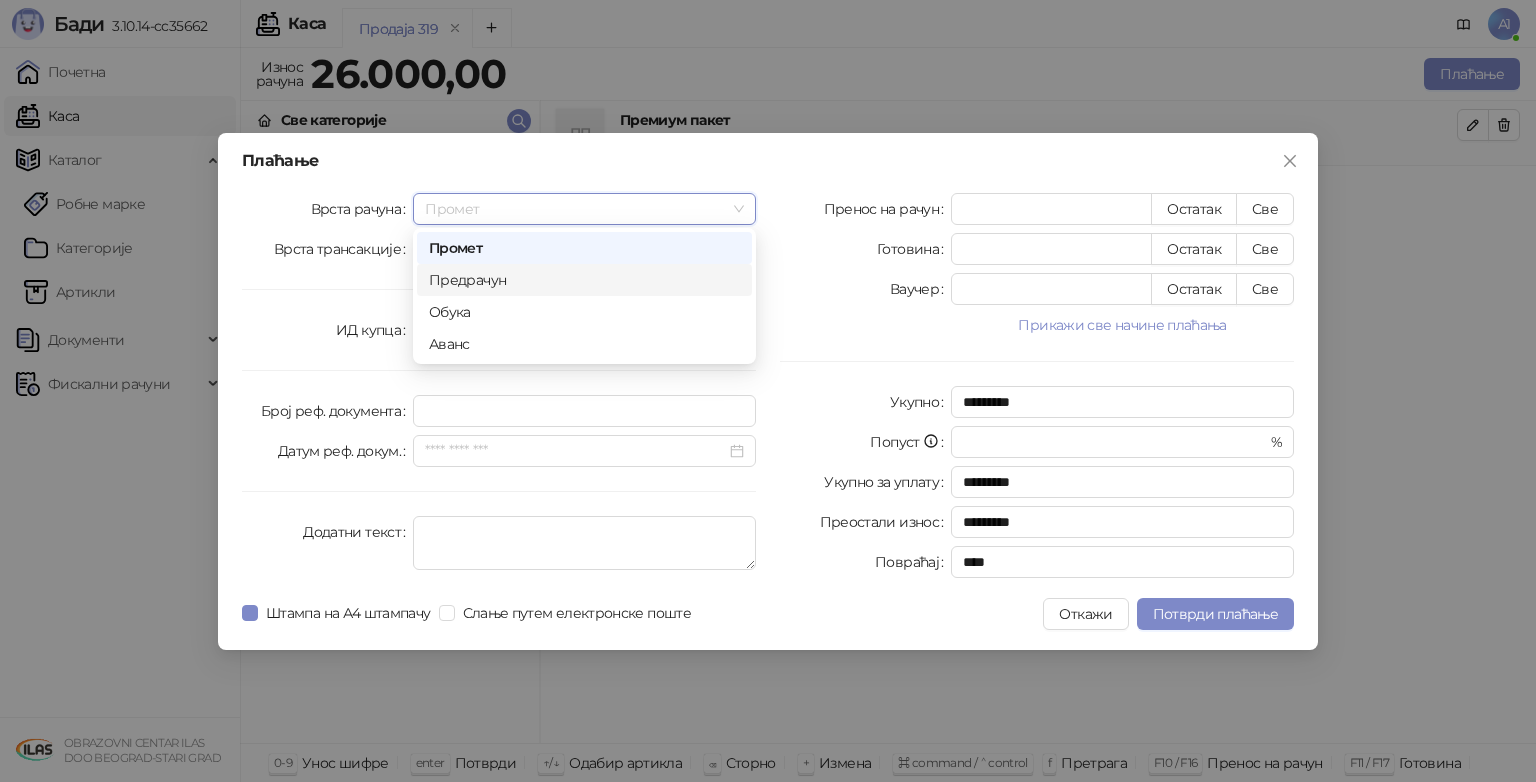 click on "Предрачун" at bounding box center [584, 280] 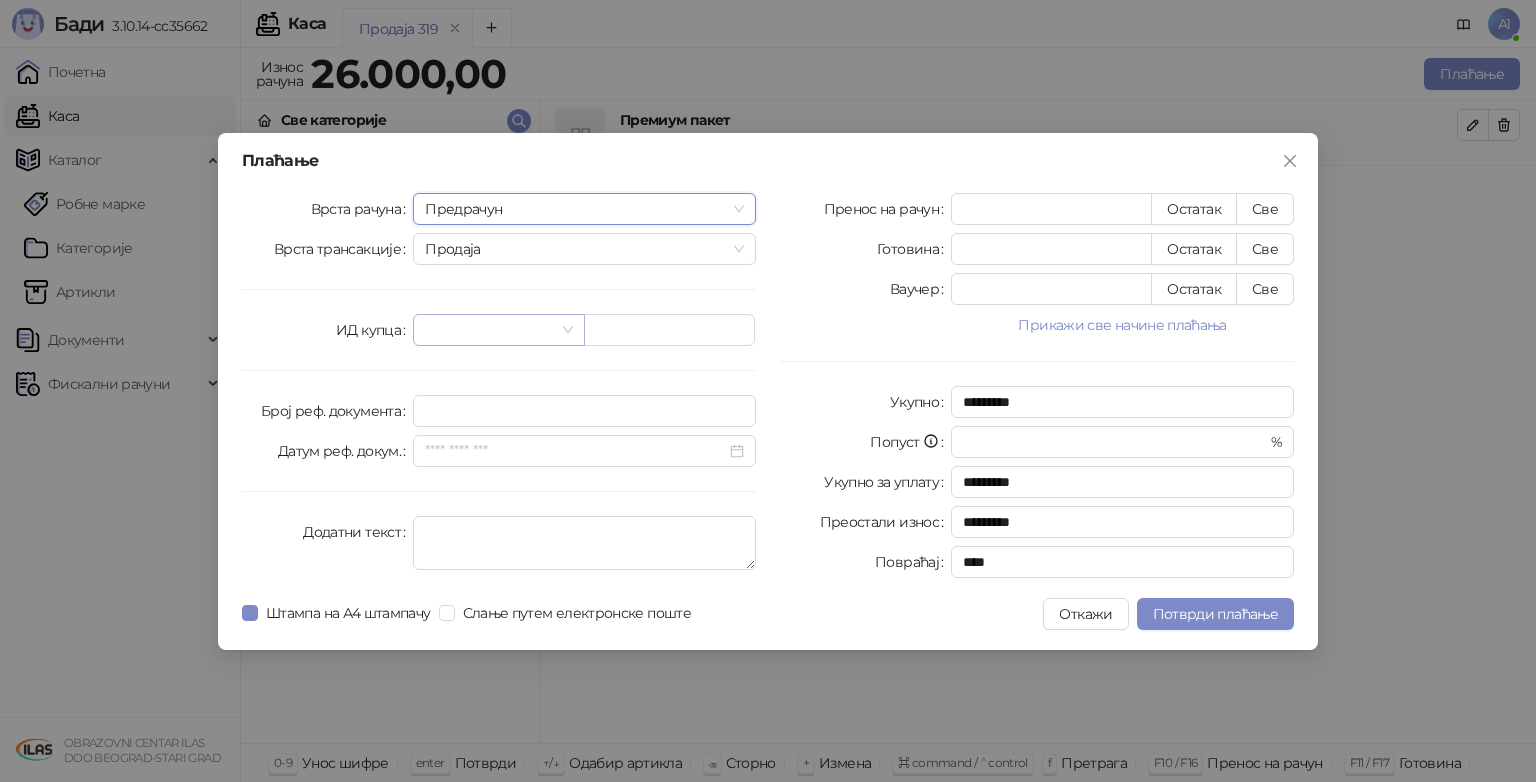 click at bounding box center (498, 330) 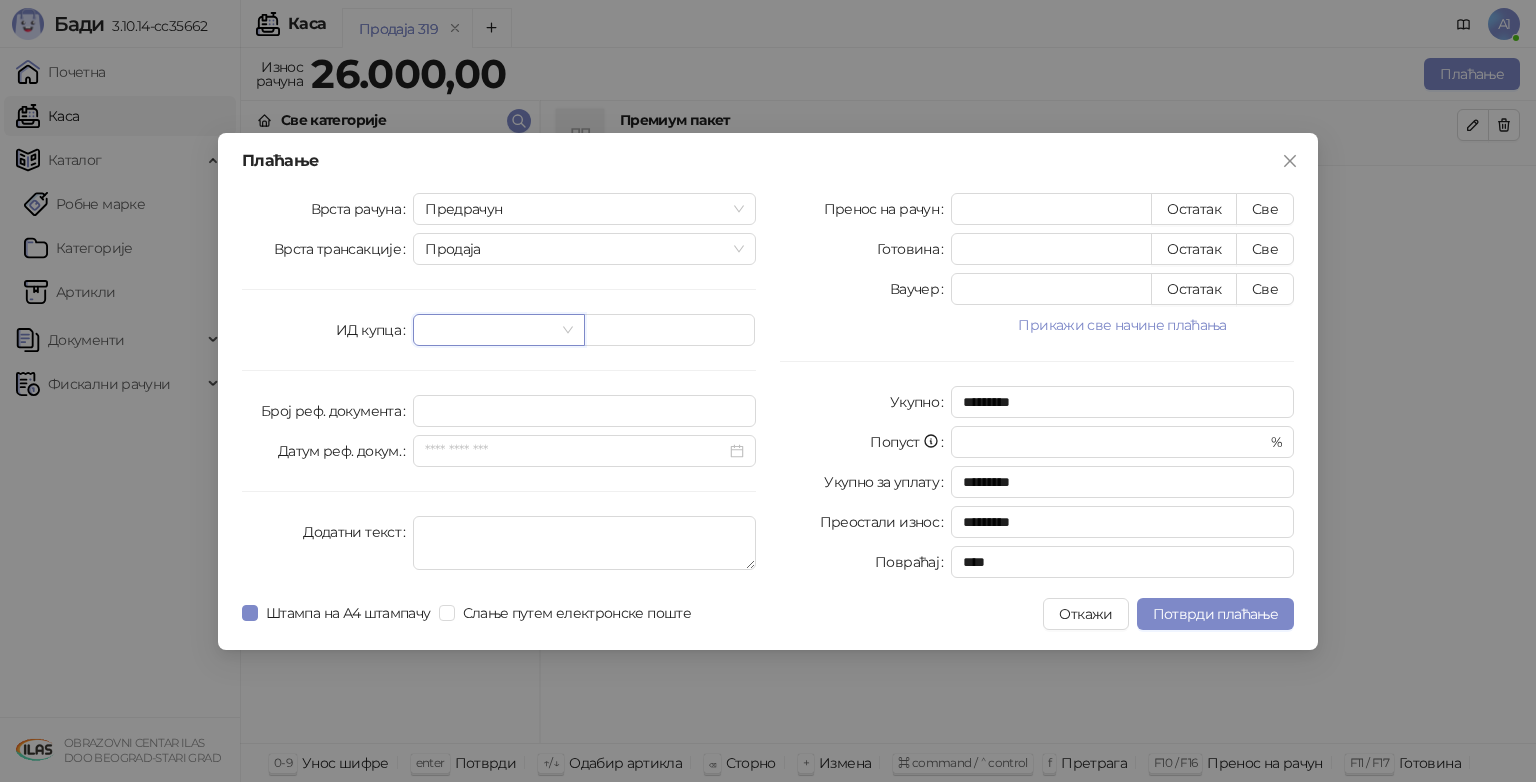 click at bounding box center (498, 330) 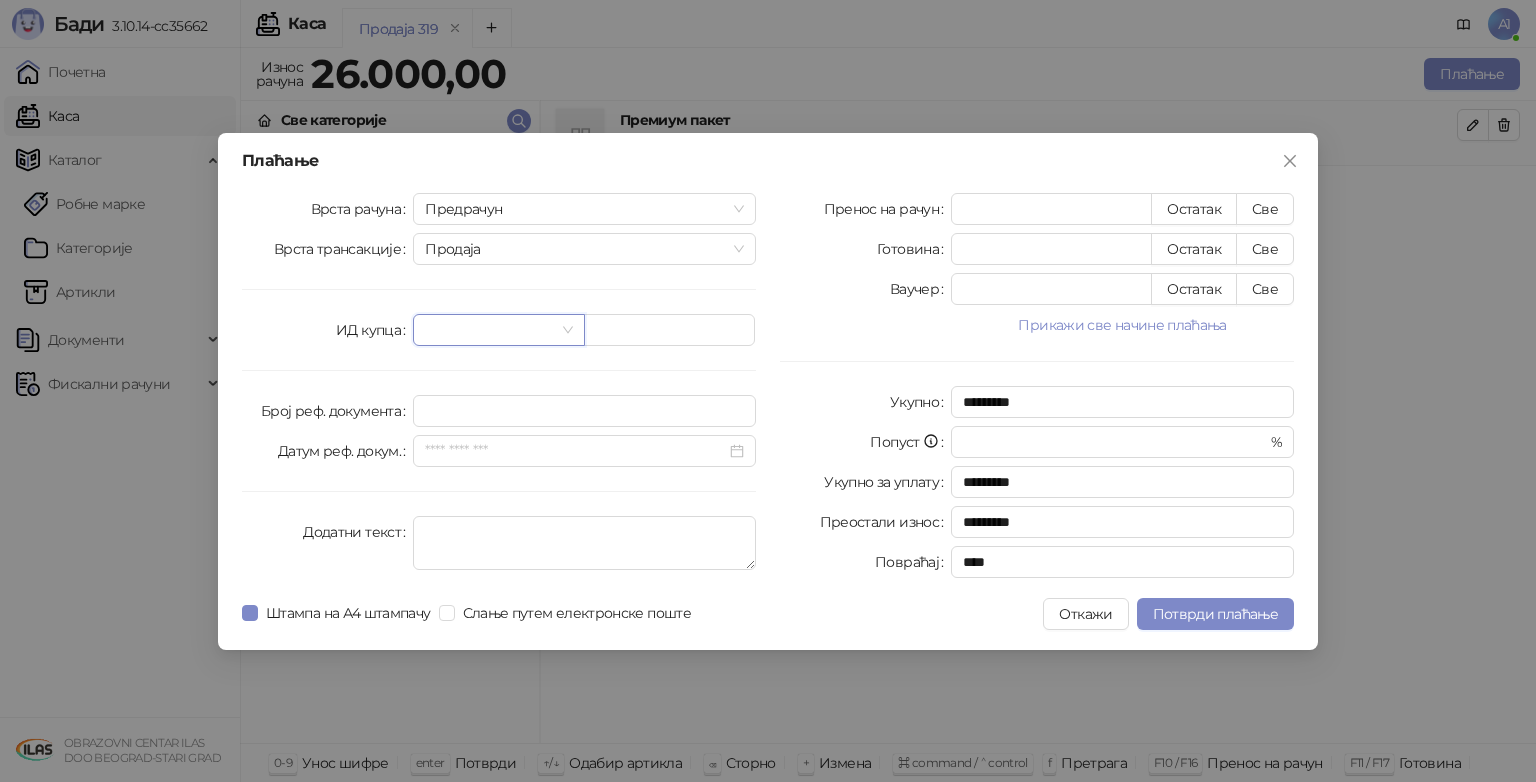 click at bounding box center [498, 330] 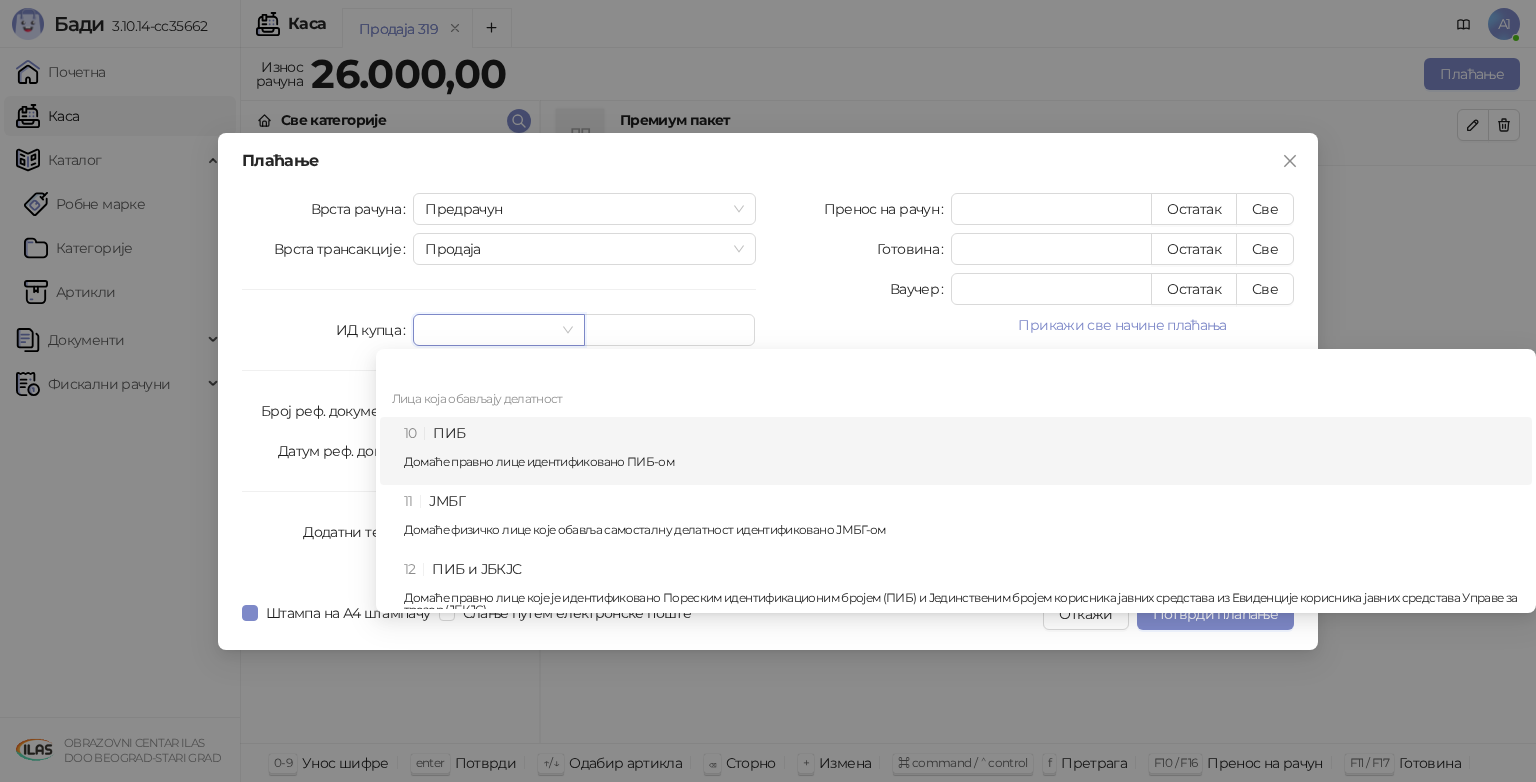 click on "10 ПИБ Домаће правно лице идентификовано ПИБ-ом" at bounding box center (962, 451) 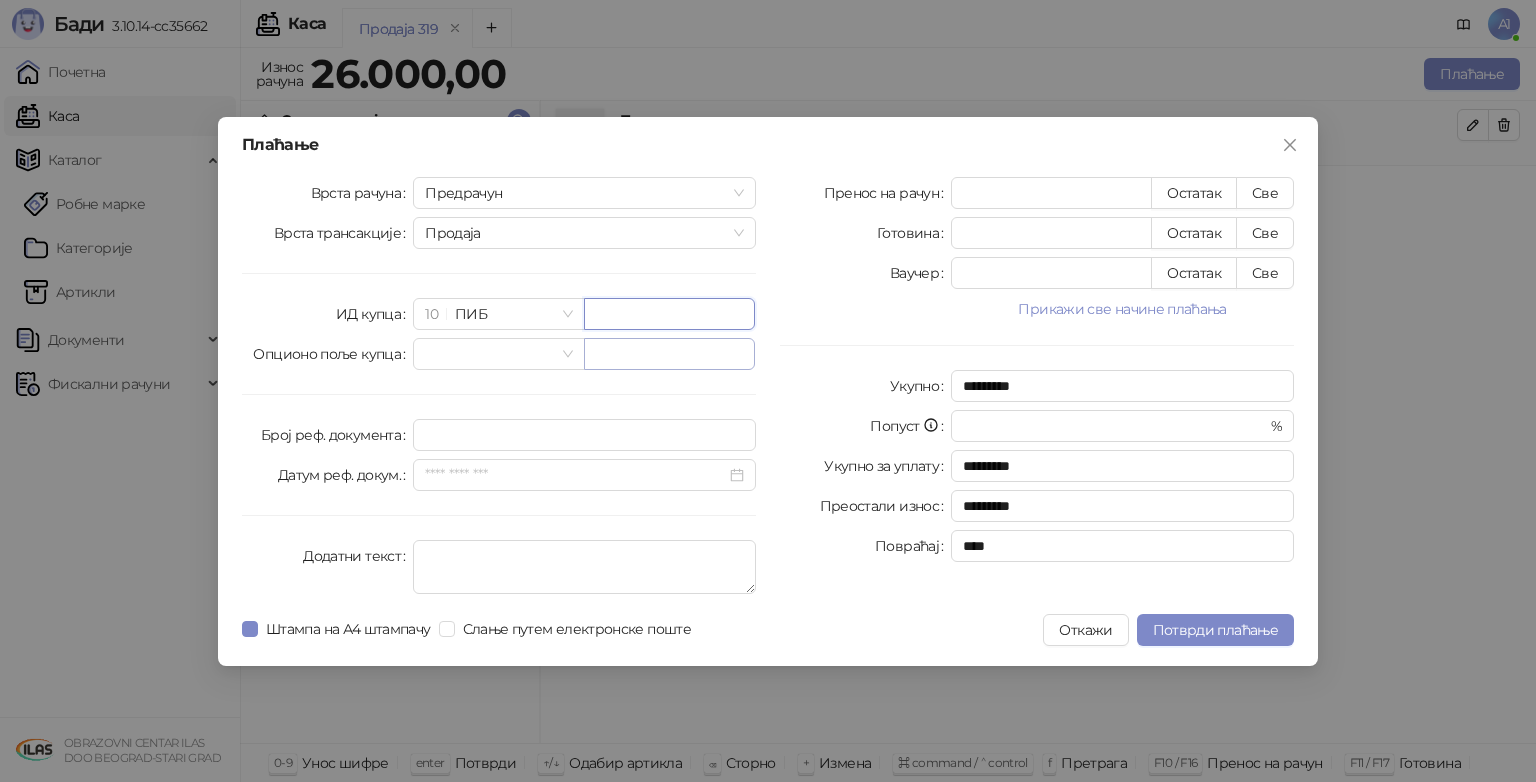 paste on "*********" 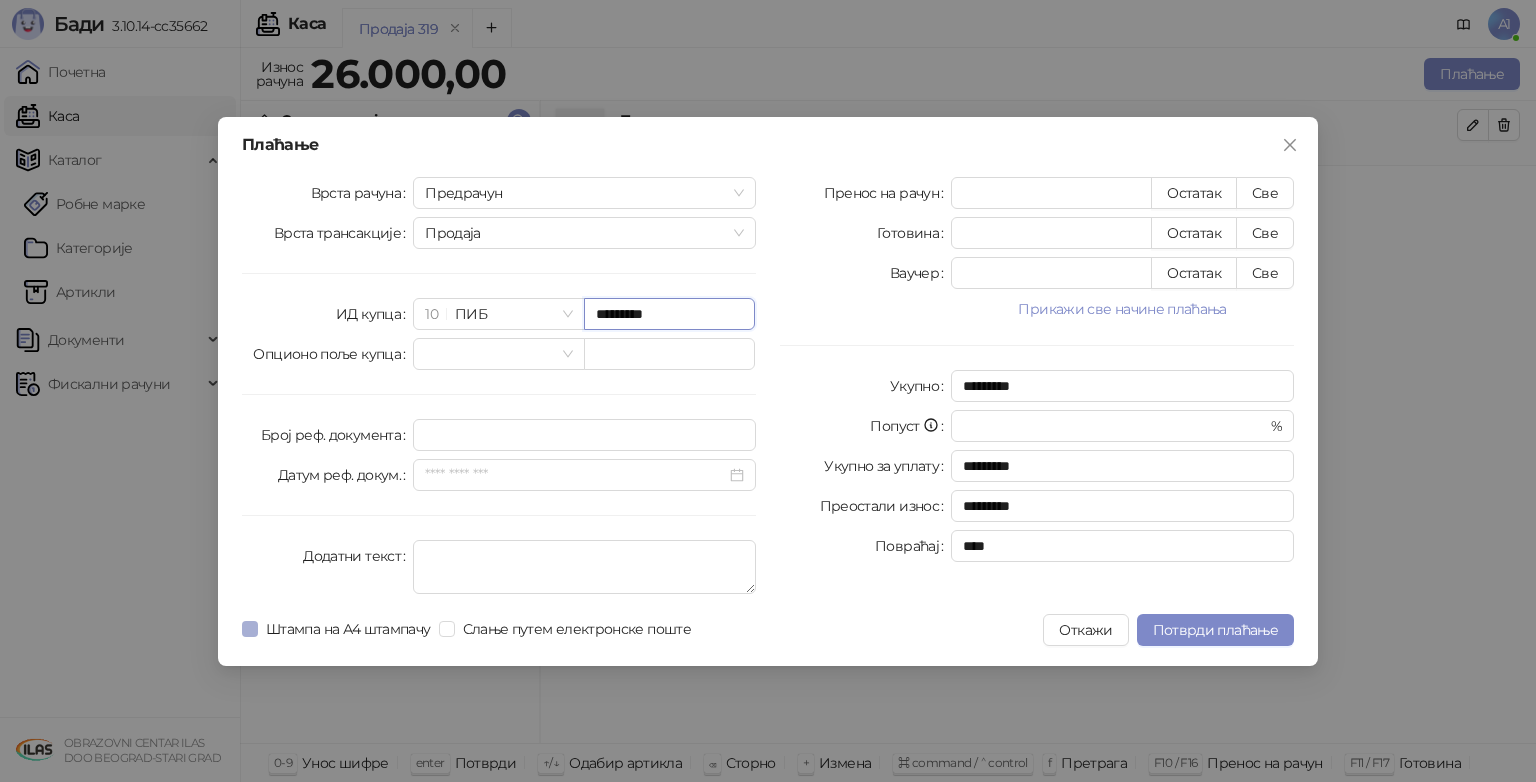 type on "*********" 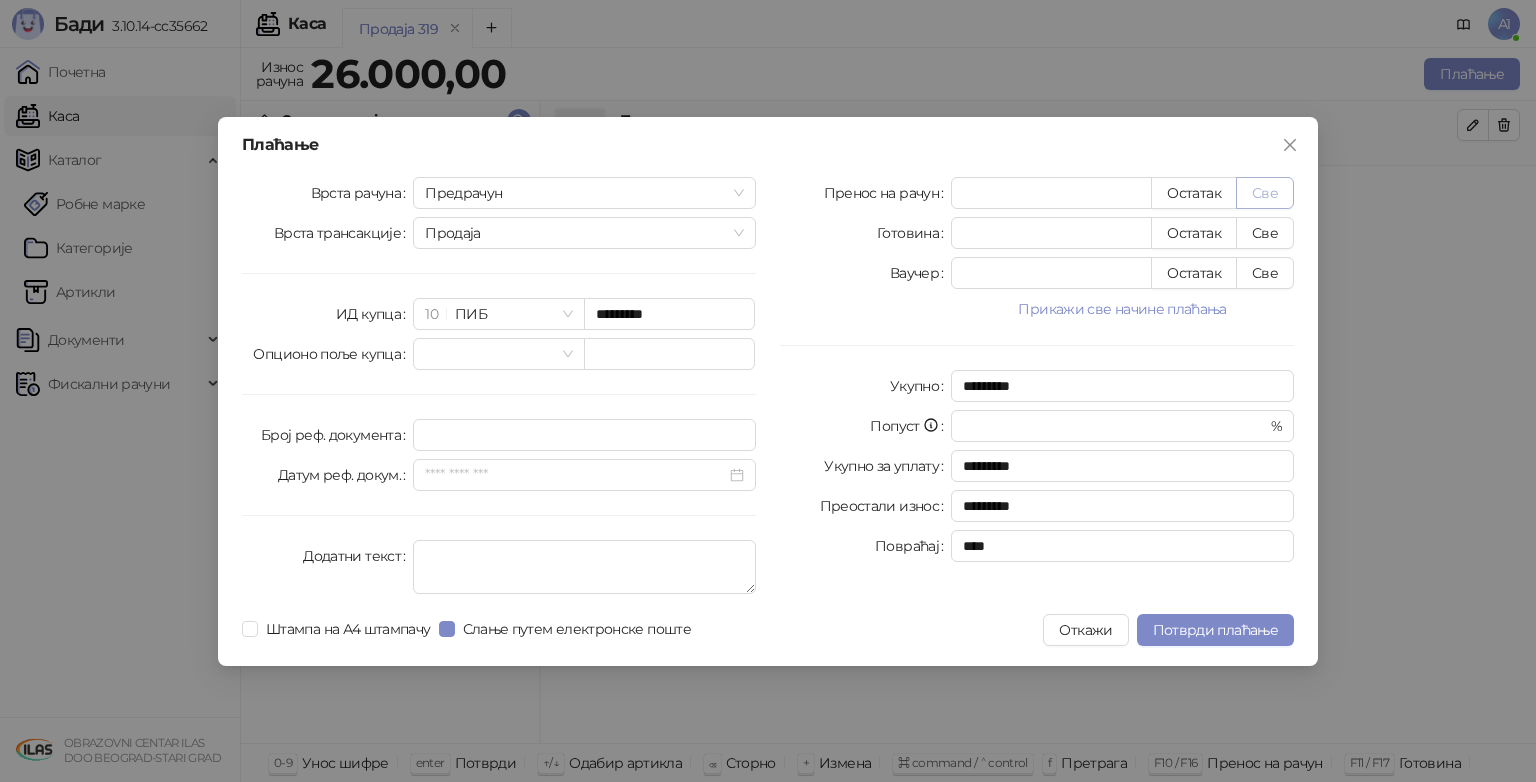 click on "Све" at bounding box center [1265, 193] 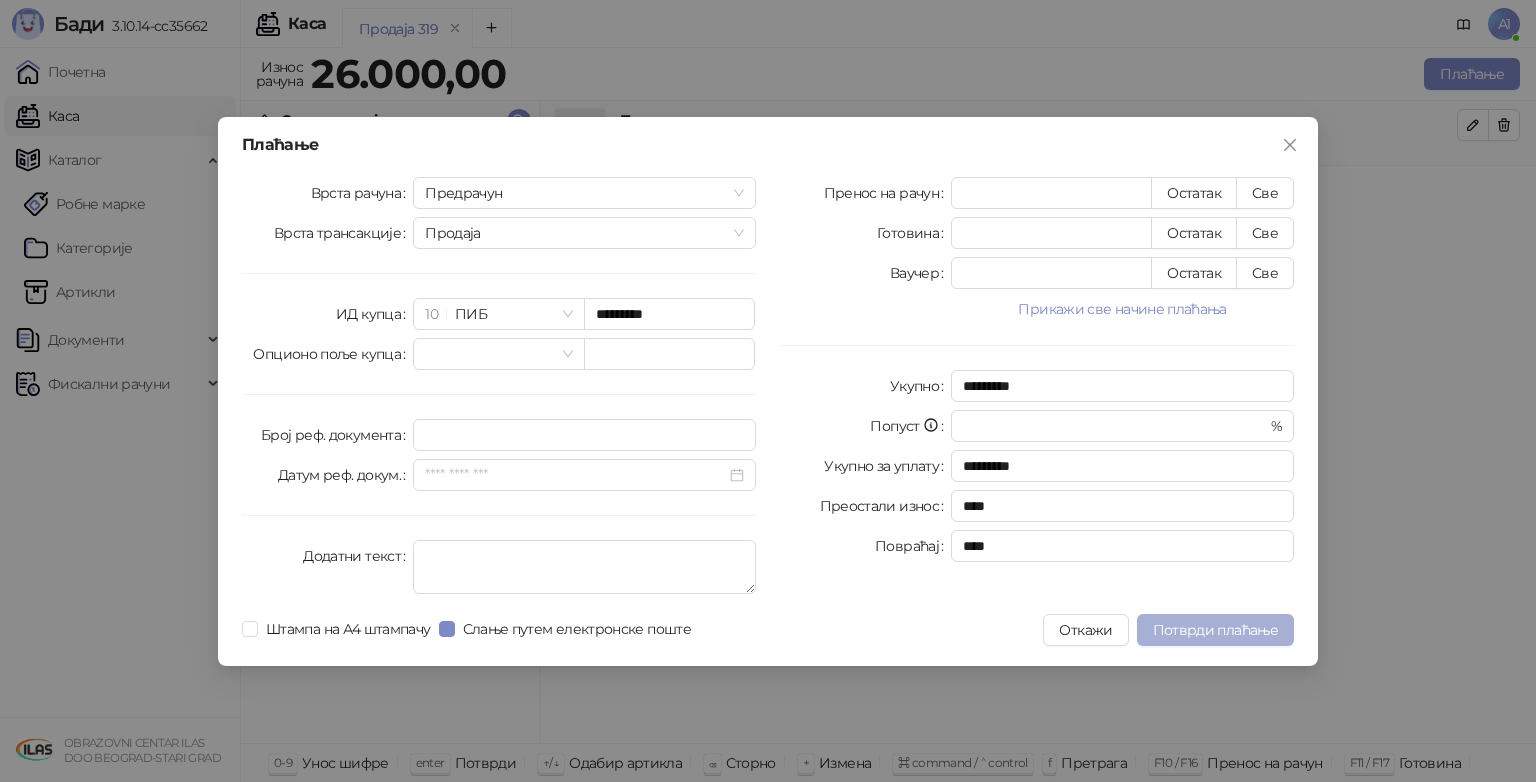 click on "Потврди плаћање" at bounding box center (1215, 630) 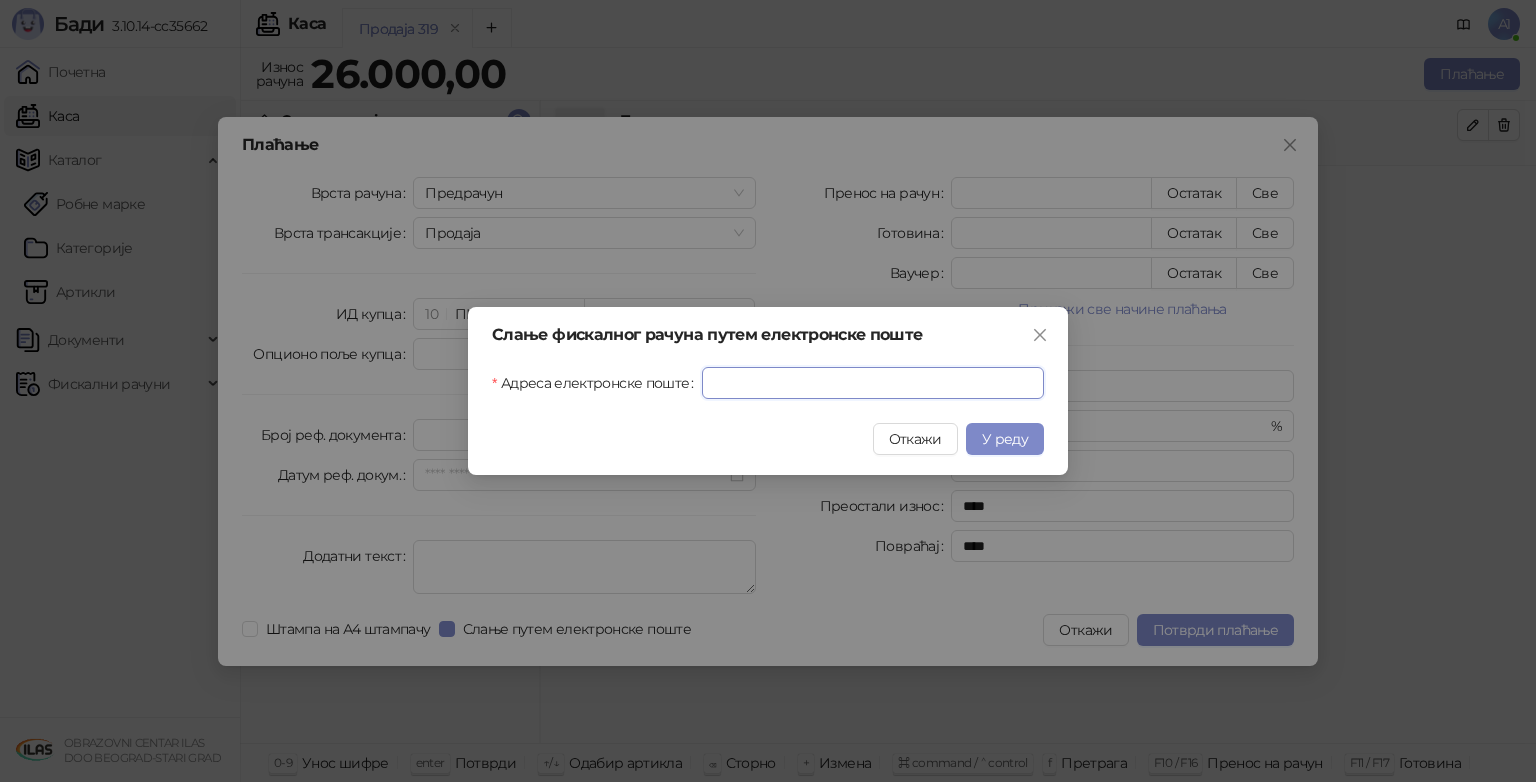 click on "Адреса електронске поште" at bounding box center (873, 383) 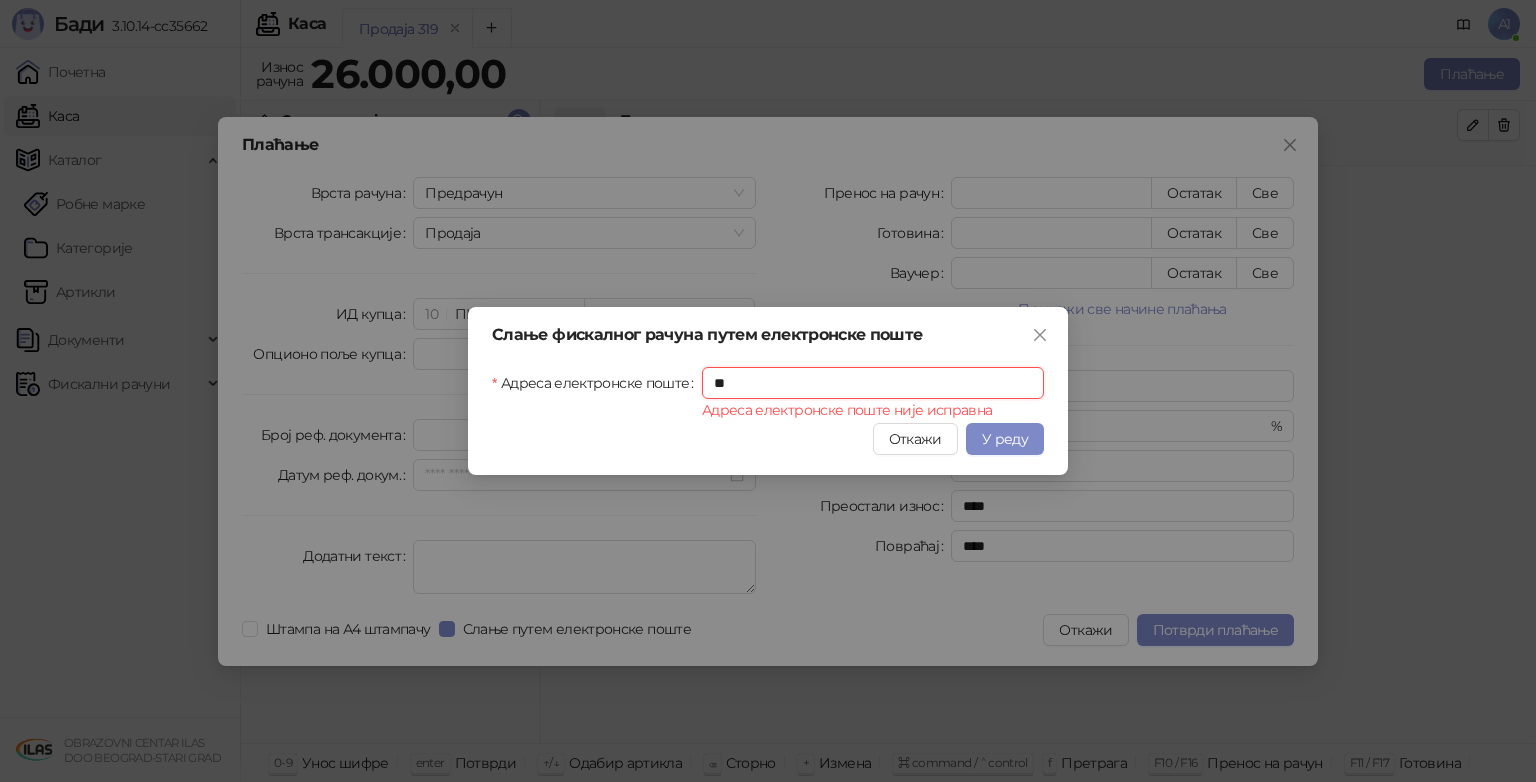 type on "*" 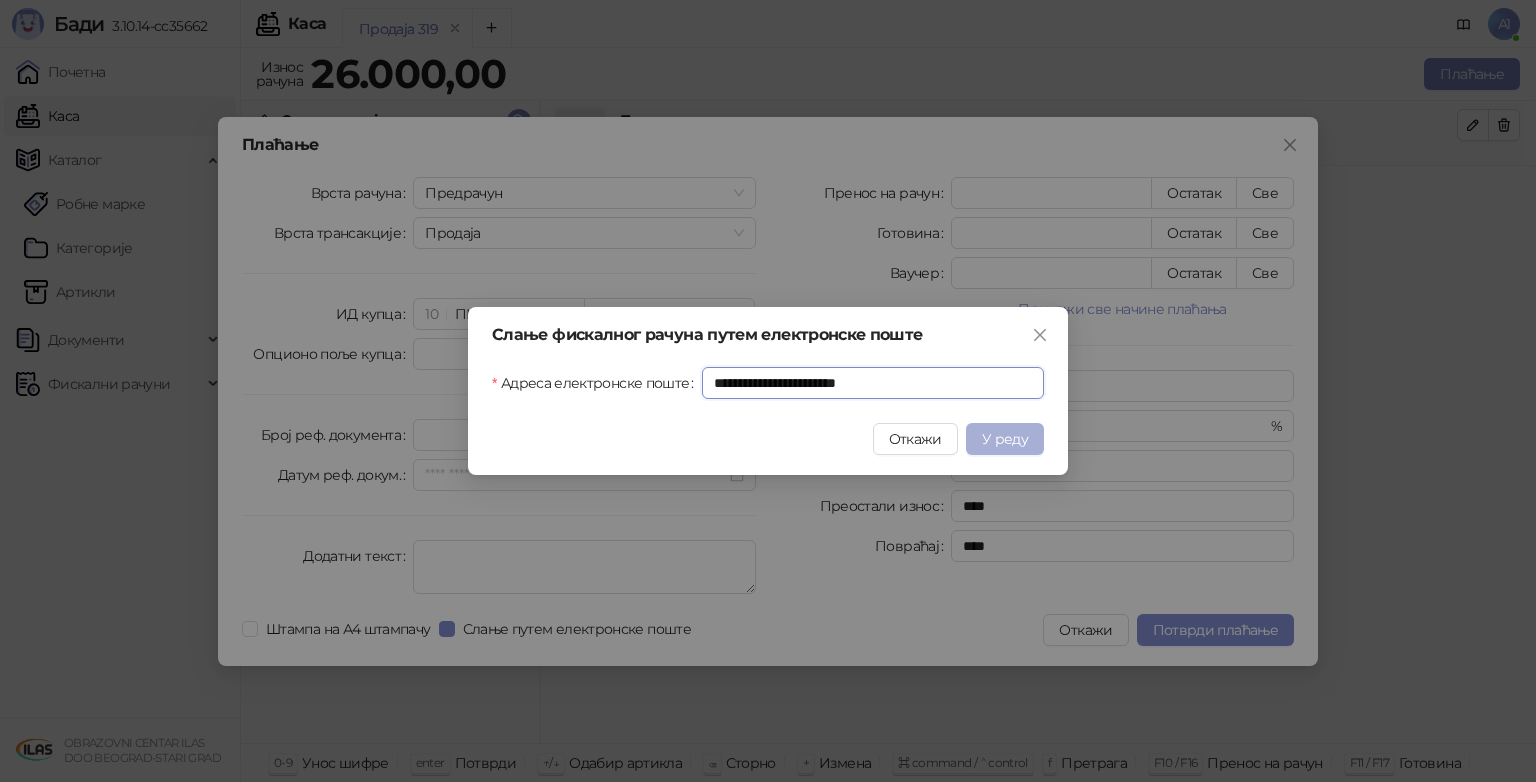 type on "**********" 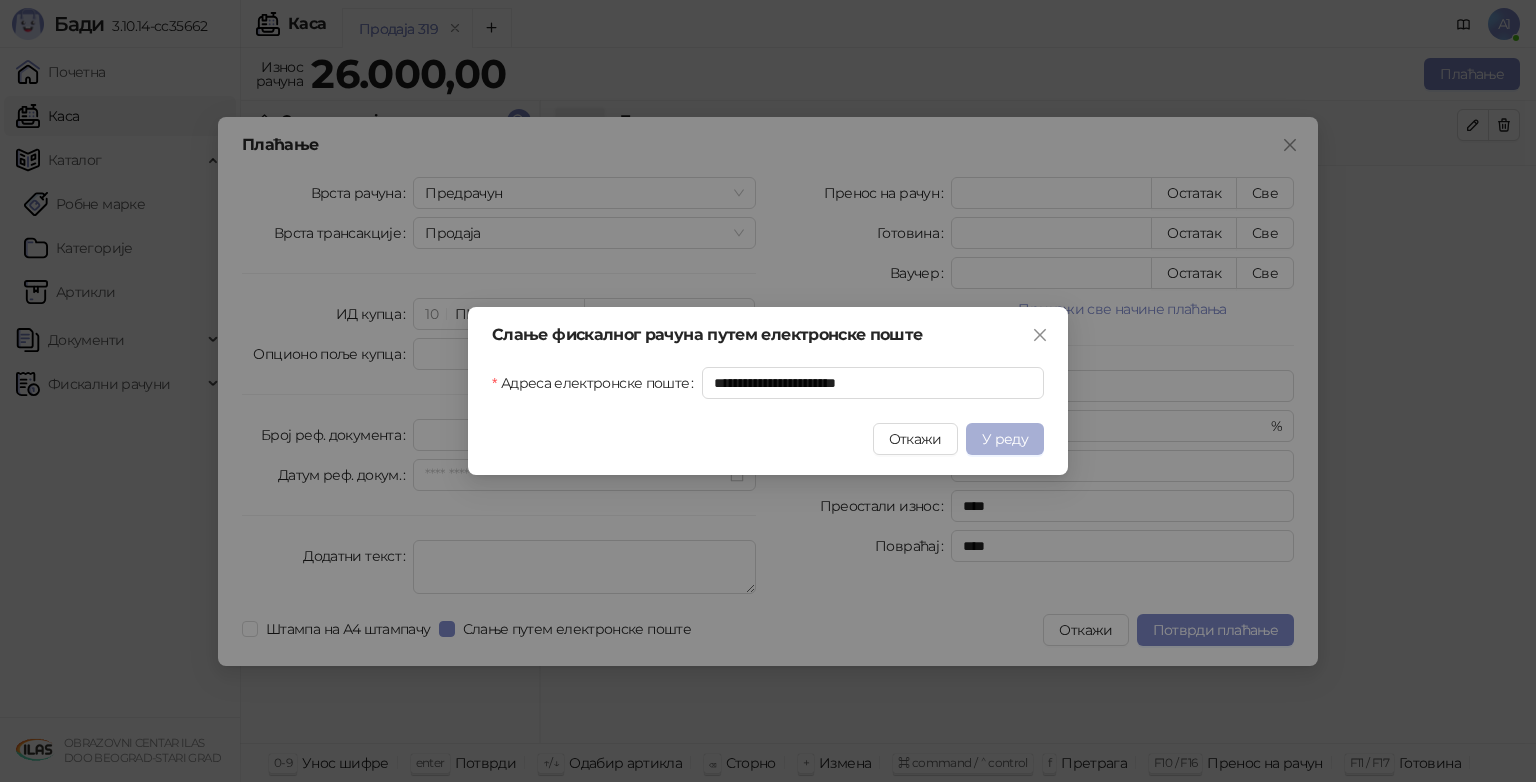 click on "У реду" at bounding box center (1005, 439) 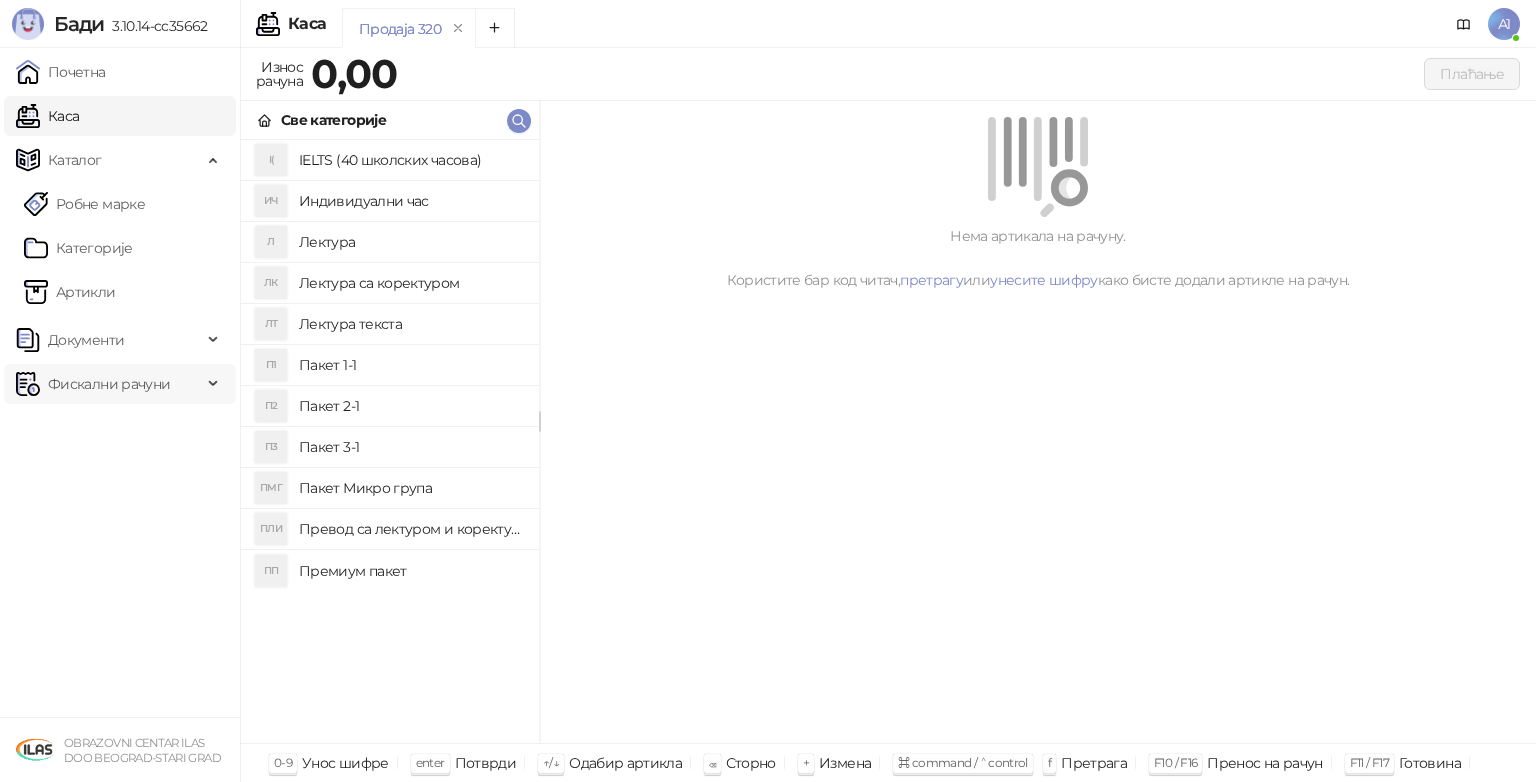 click at bounding box center (215, 384) 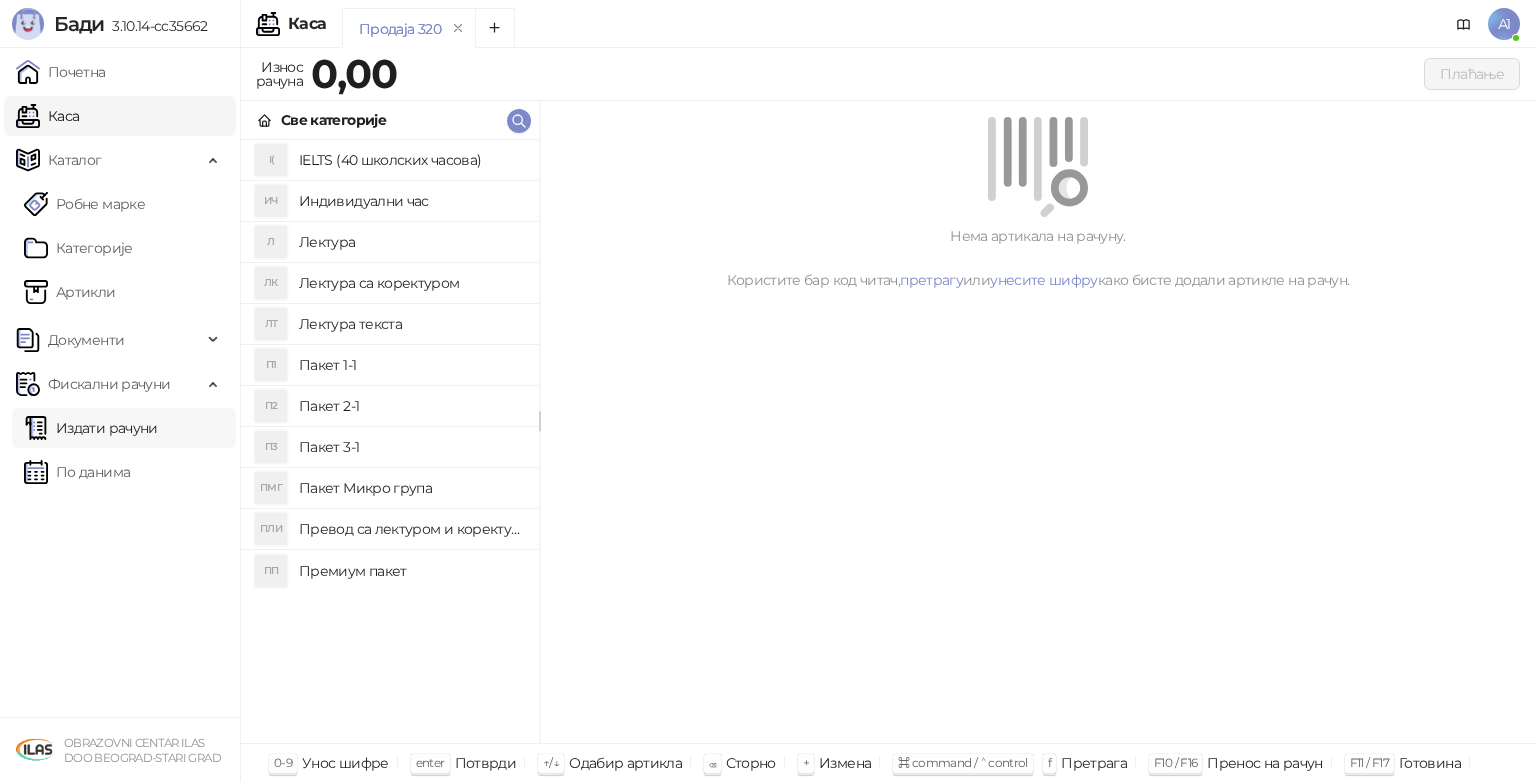 click on "Издати рачуни" at bounding box center [91, 428] 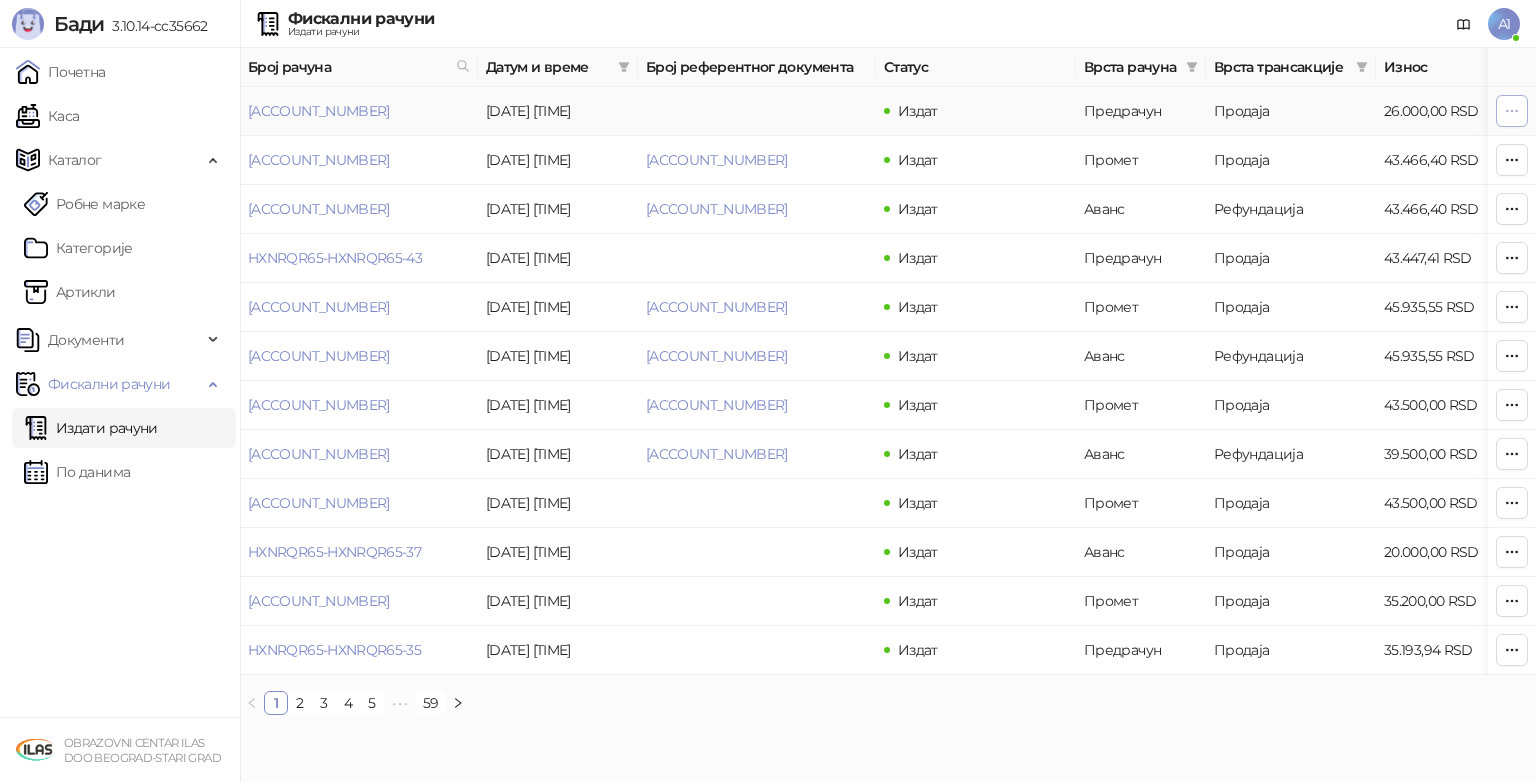 click 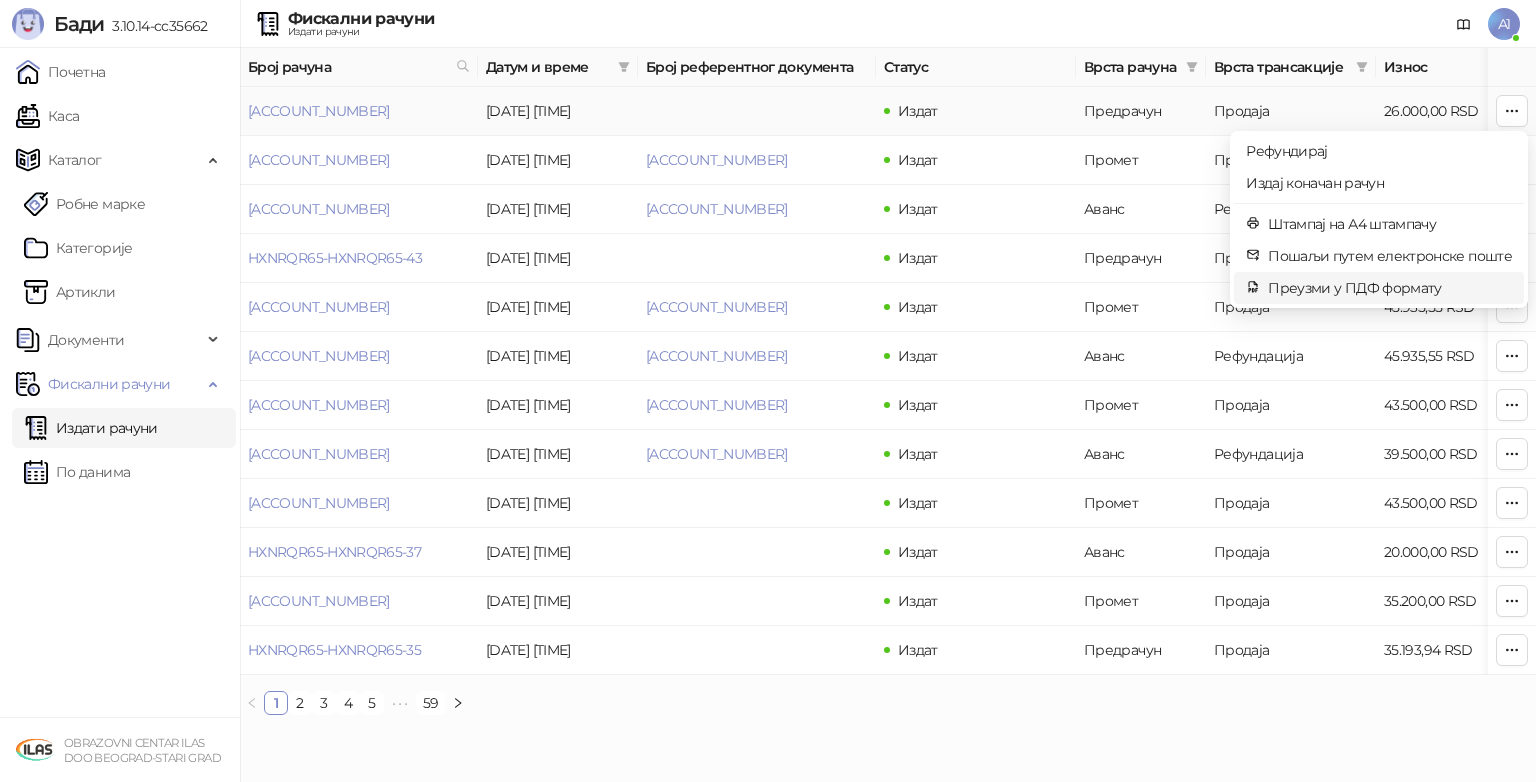 click on "Преузми у ПДФ формату" at bounding box center [1390, 288] 